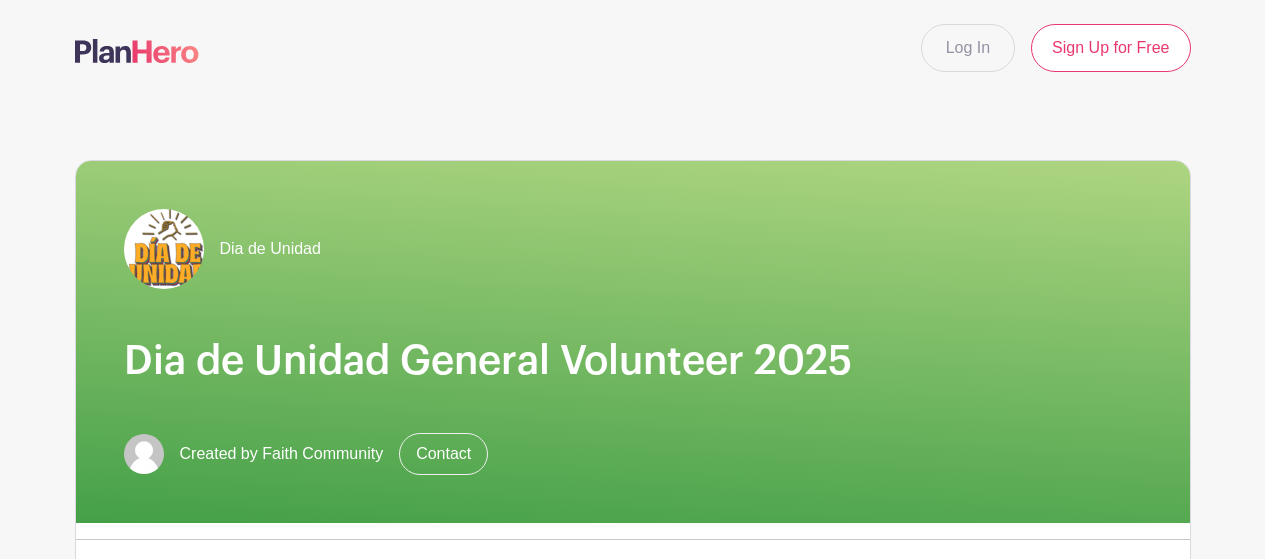 scroll, scrollTop: 0, scrollLeft: 0, axis: both 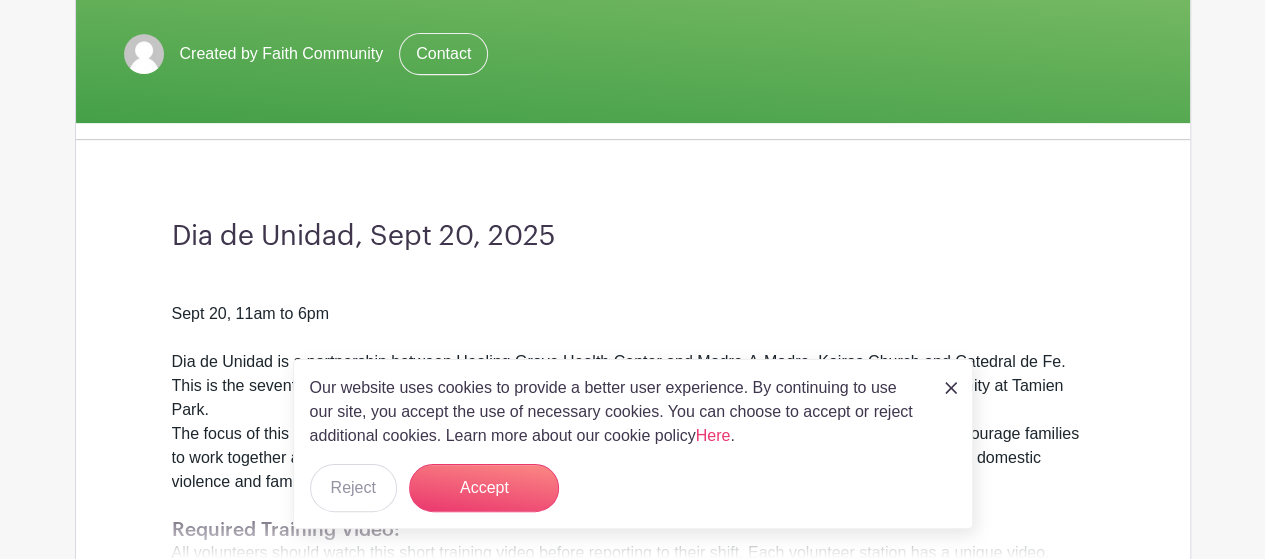 click at bounding box center (951, 388) 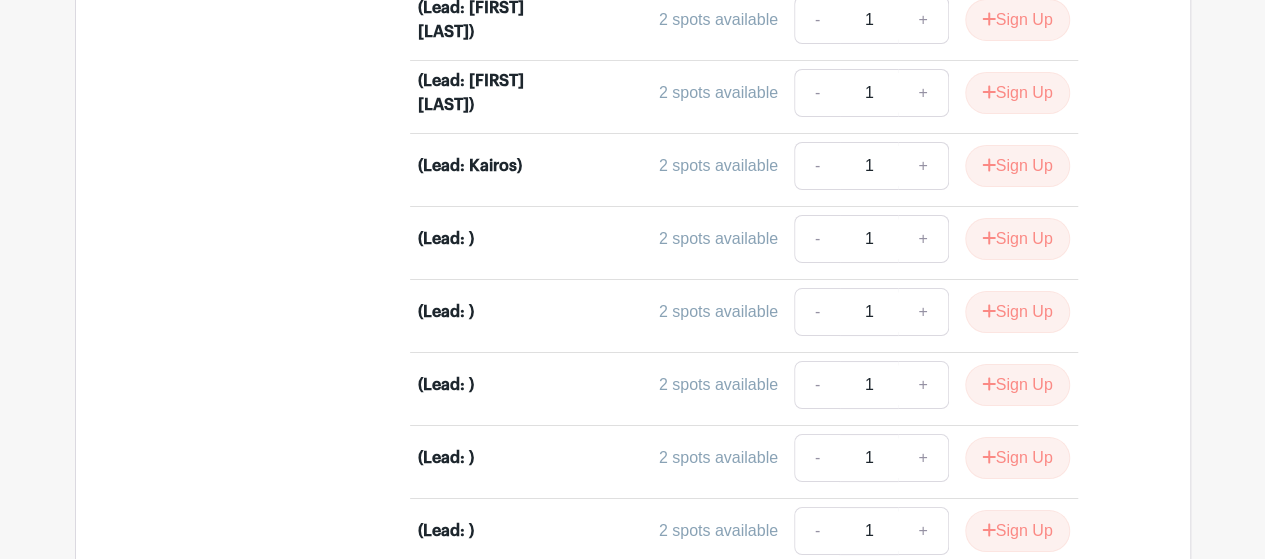 scroll, scrollTop: 4000, scrollLeft: 0, axis: vertical 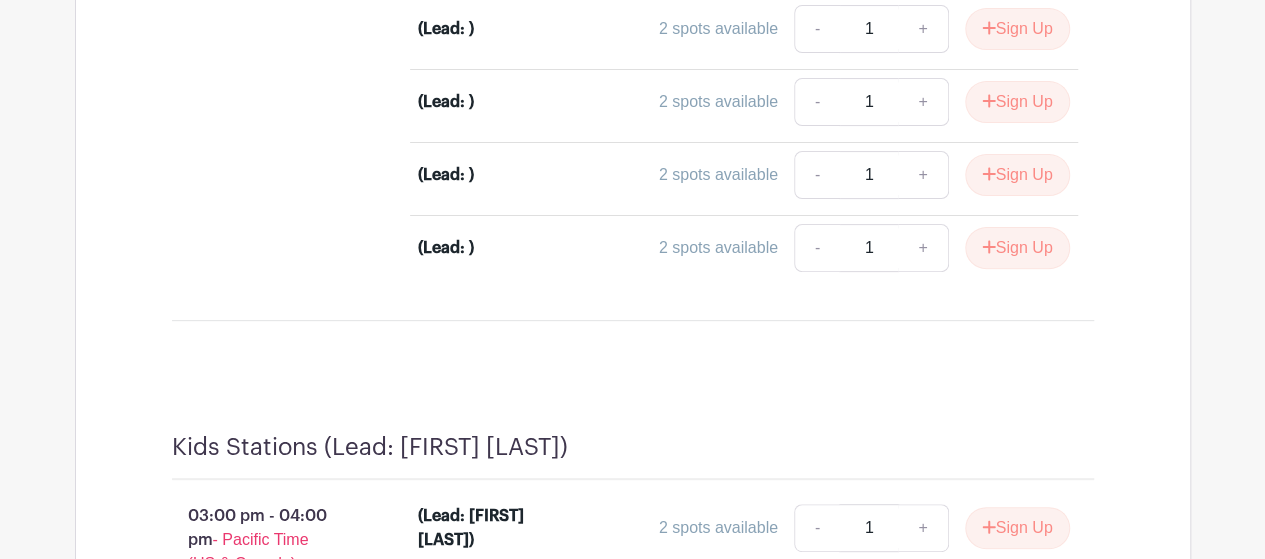 click on "(Lead:" at bounding box center (499, 248) 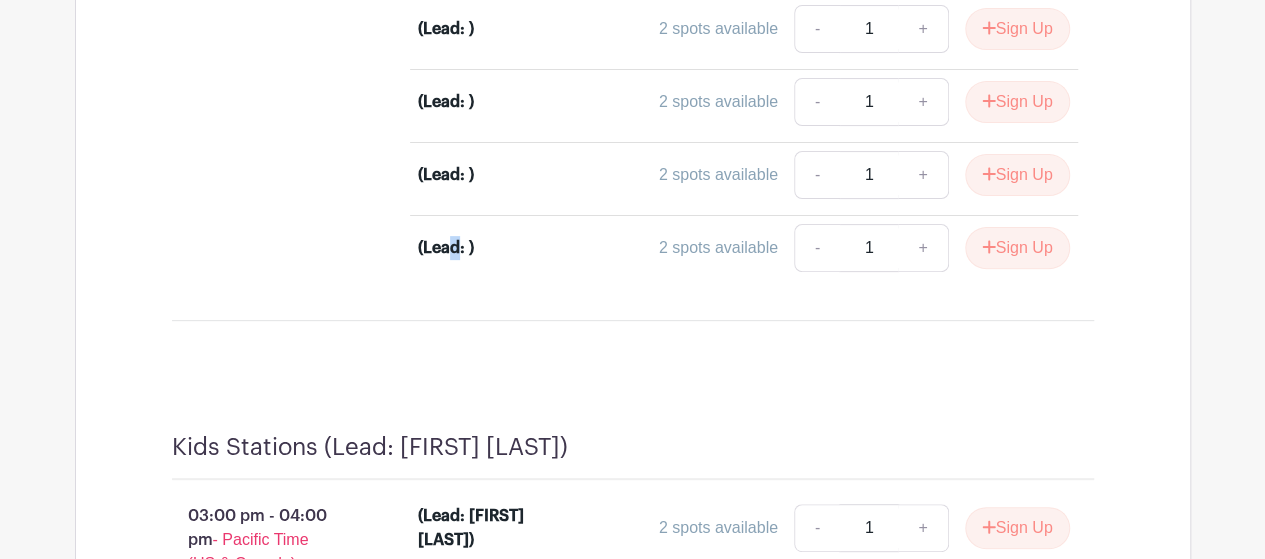 click on "(Lead:" at bounding box center [446, 248] 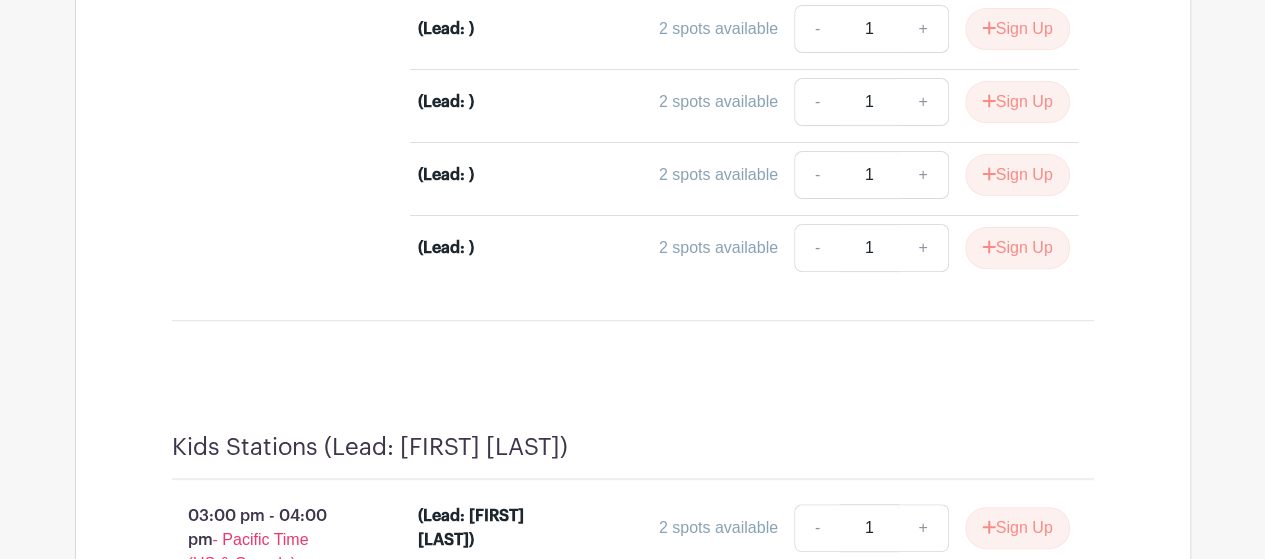 drag, startPoint x: 628, startPoint y: 228, endPoint x: 651, endPoint y: 220, distance: 24.351591 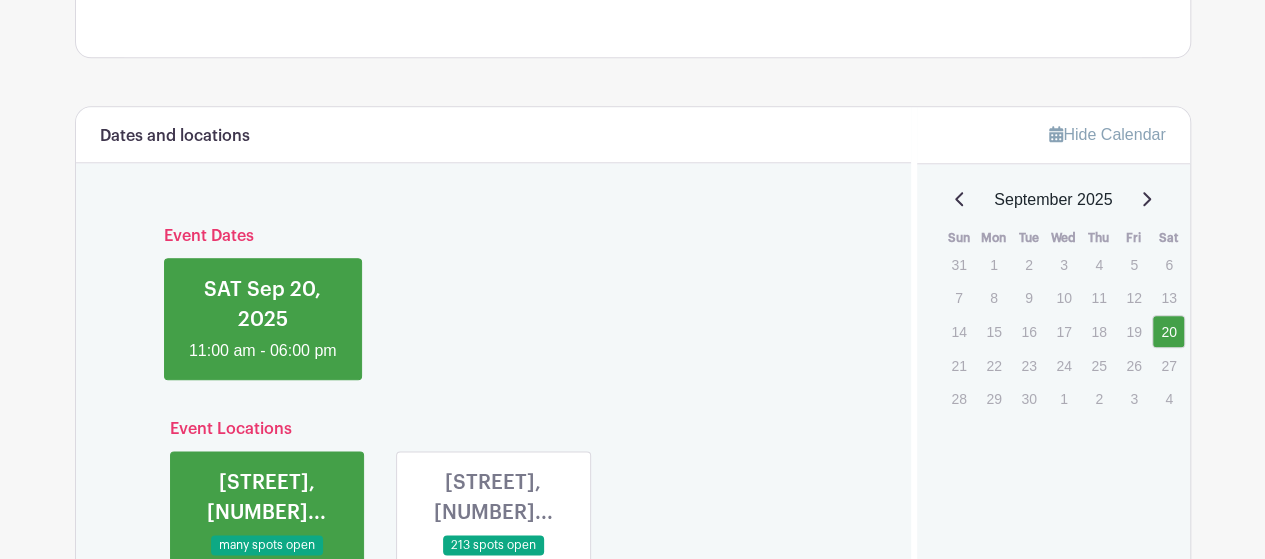 scroll, scrollTop: 773, scrollLeft: 0, axis: vertical 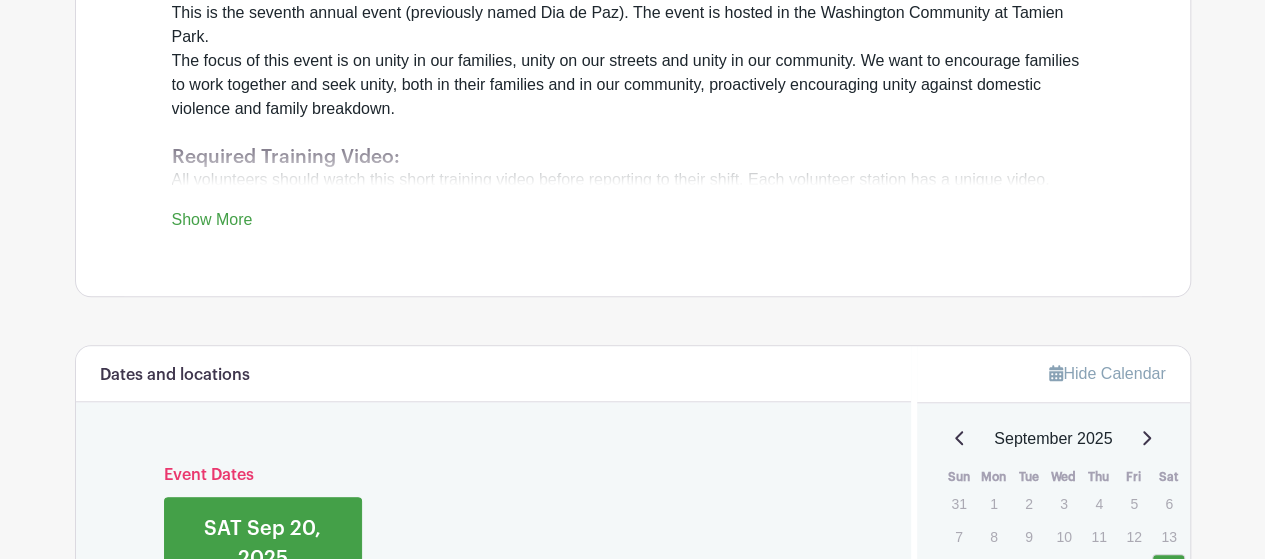click on "Sept 20, 11am to 6pm
Dia de Unidad is a partnership between Healing Grove Health Center and Madre-A-Madre, Kairos Church and Catedral de Fe. This is the seventh annual event (previously named Dia de Paz). The event is hosted in the Washington Community at Tamien Park. The focus of this event is on unity in our families, unity on our streets and unity in our community. We want to encourage families to work together and seek unity, both in their families and in our community, proactively encouraging unity against domestic violence and family breakdown. Required Training Video:
All volunteers should watch this short training video before reporting to their shift. Each volunteer station has a unique video.
Show More" at bounding box center [633, 68] 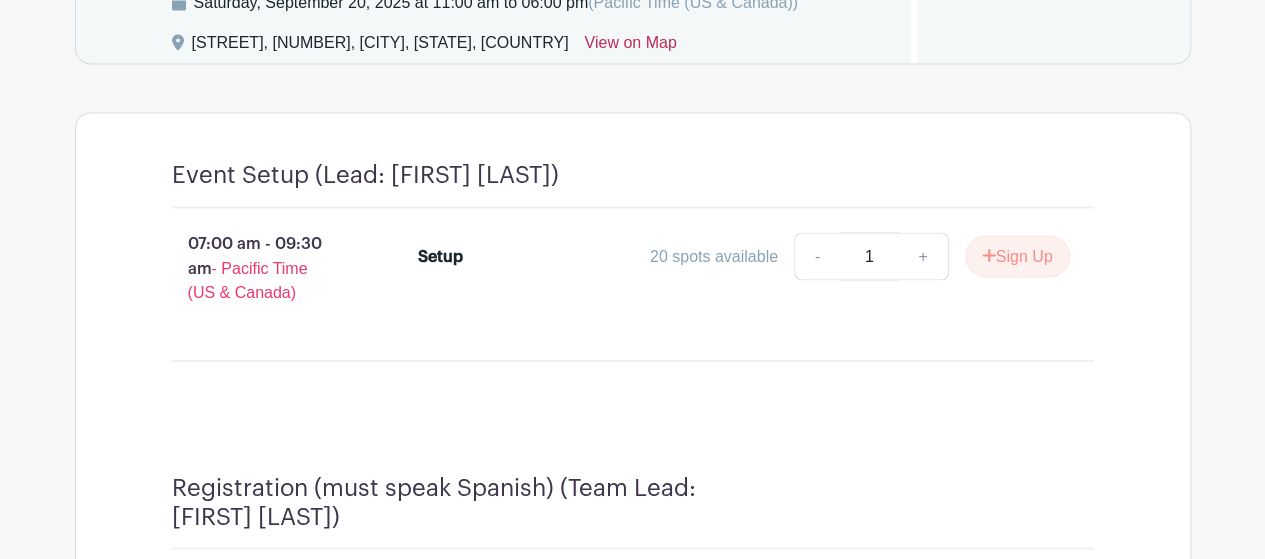 scroll, scrollTop: 1673, scrollLeft: 0, axis: vertical 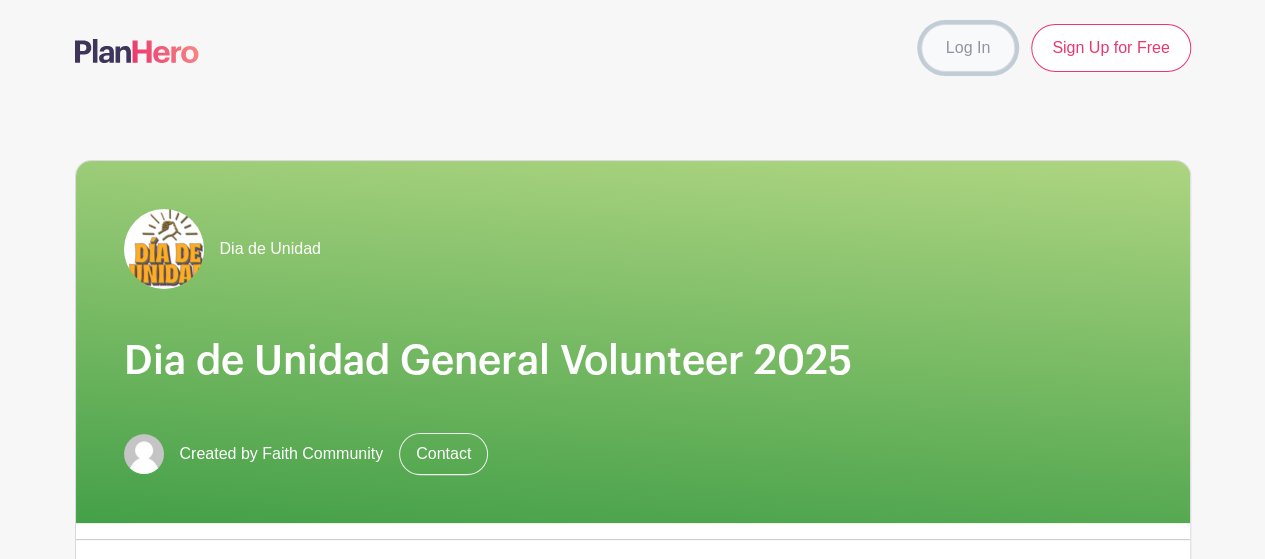click on "Log In" at bounding box center [968, 48] 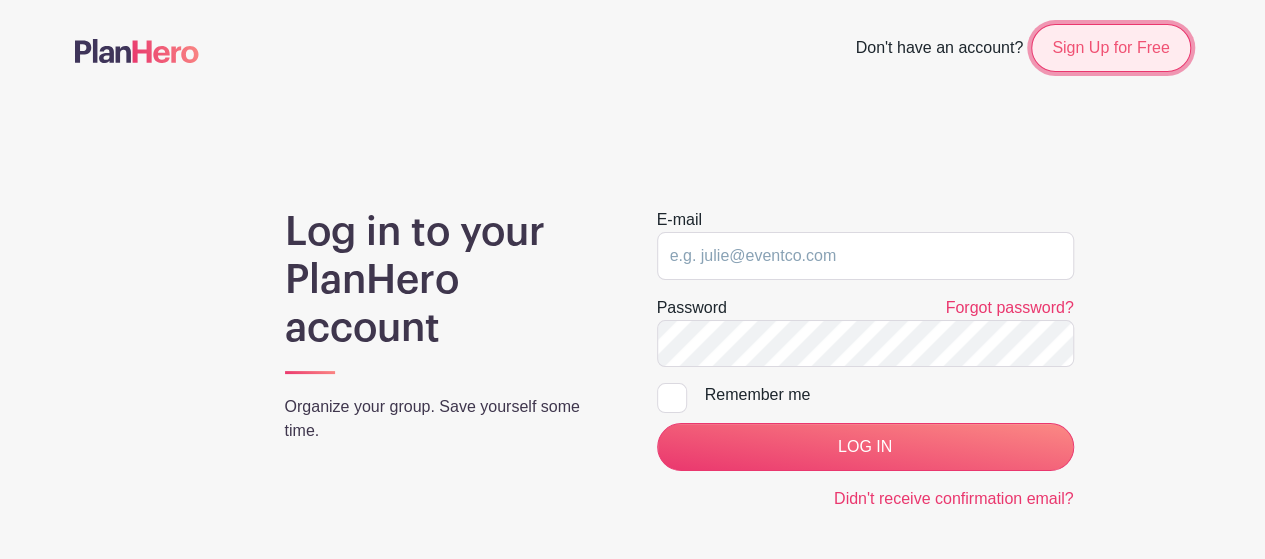 click on "Sign Up for Free" at bounding box center [1110, 48] 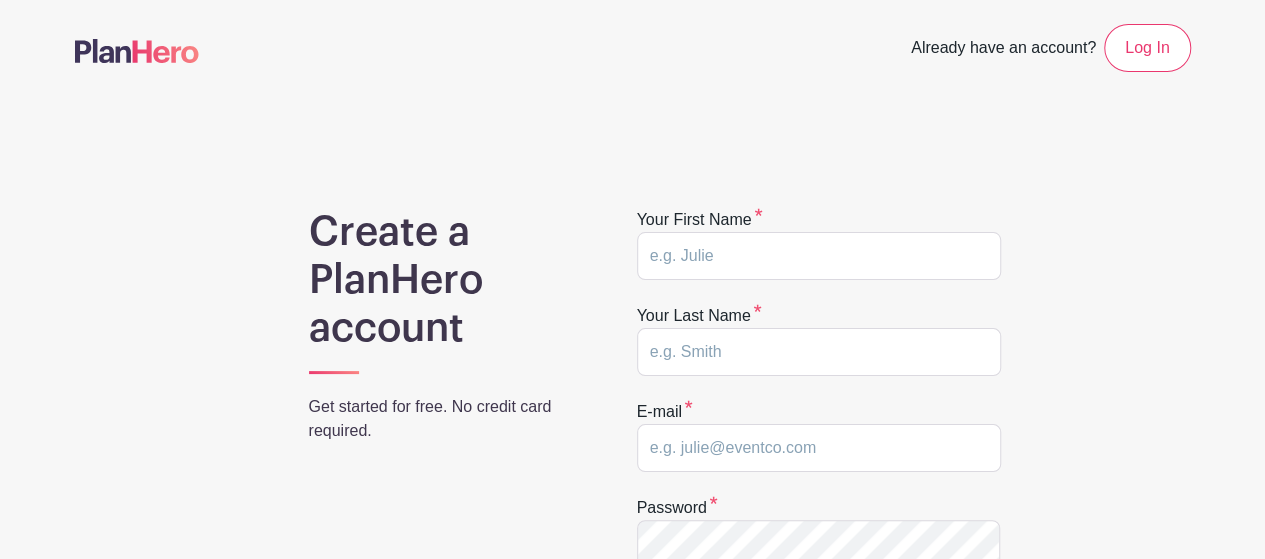 click on "Your first name" at bounding box center [700, 220] 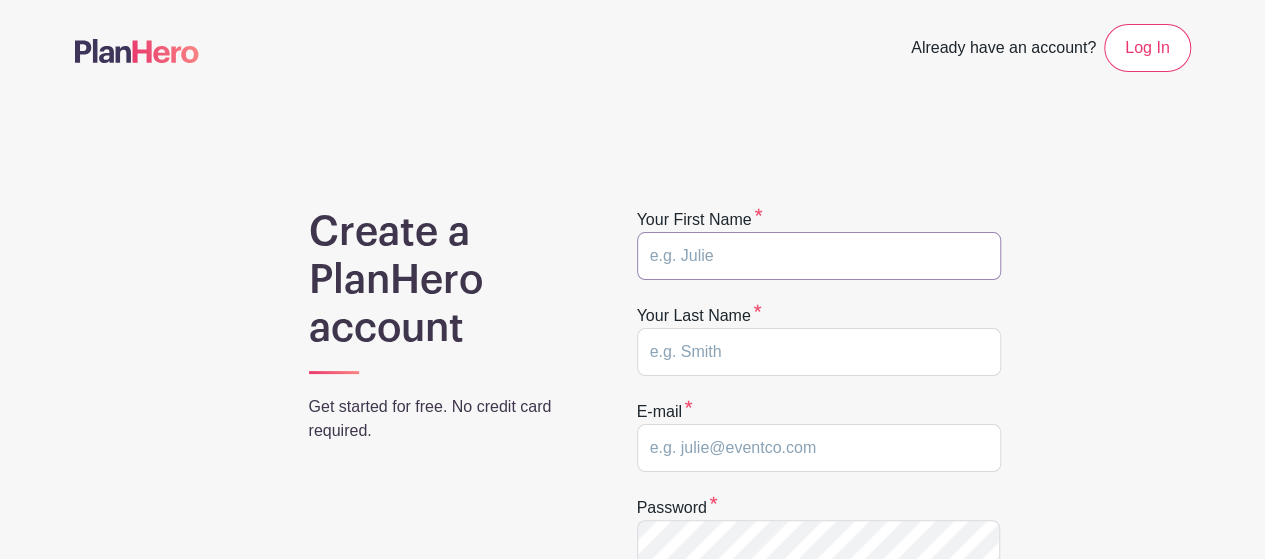 click at bounding box center [819, 256] 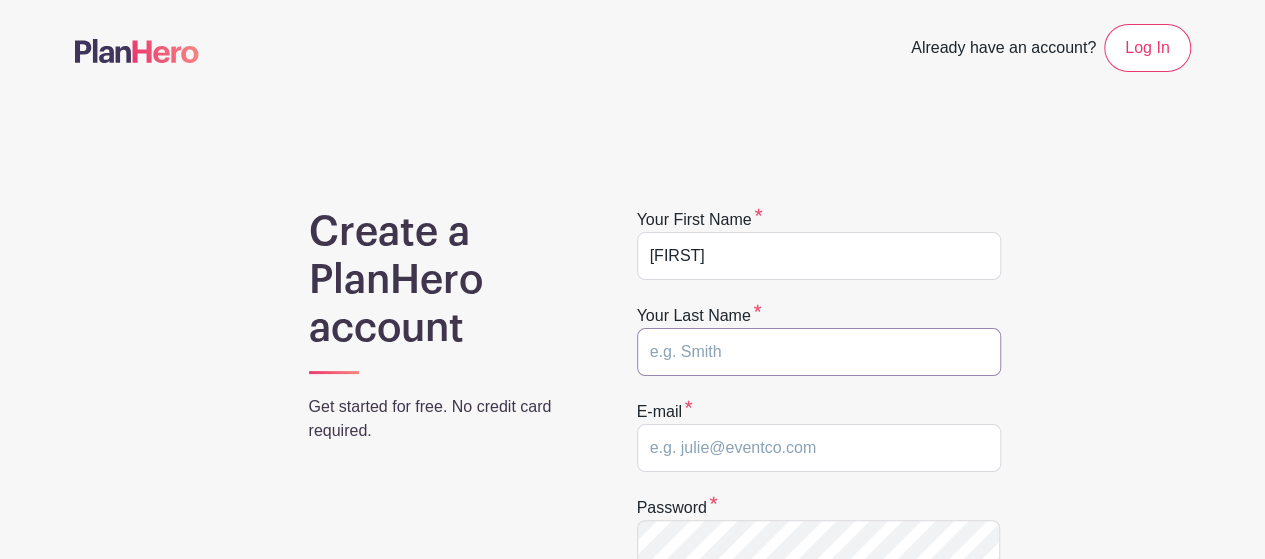 click at bounding box center (819, 352) 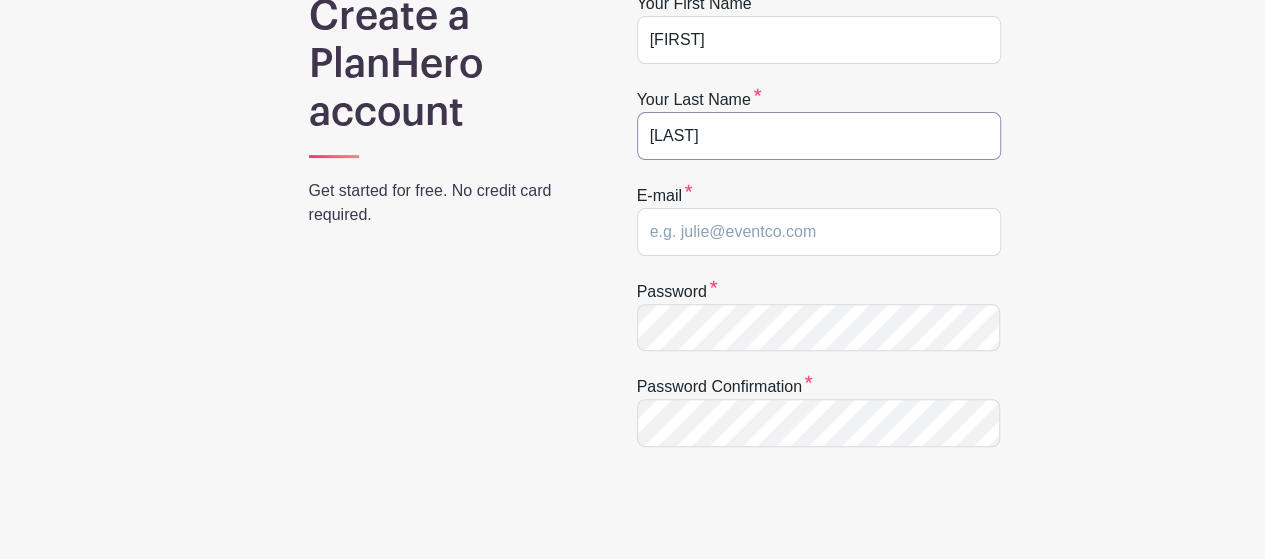 scroll, scrollTop: 0, scrollLeft: 0, axis: both 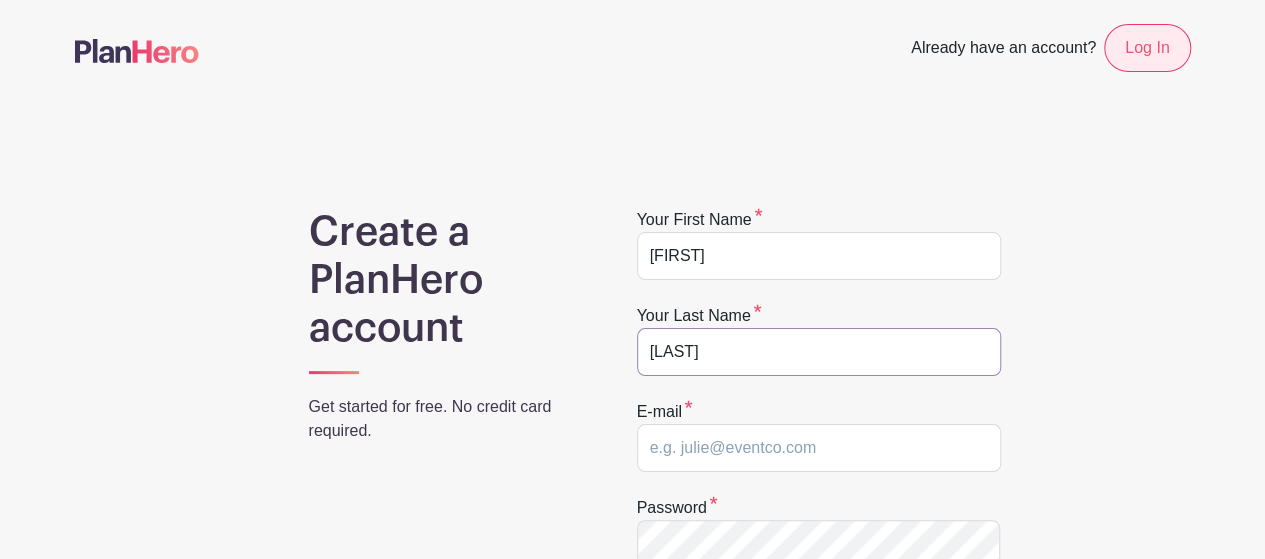 type on "Perez" 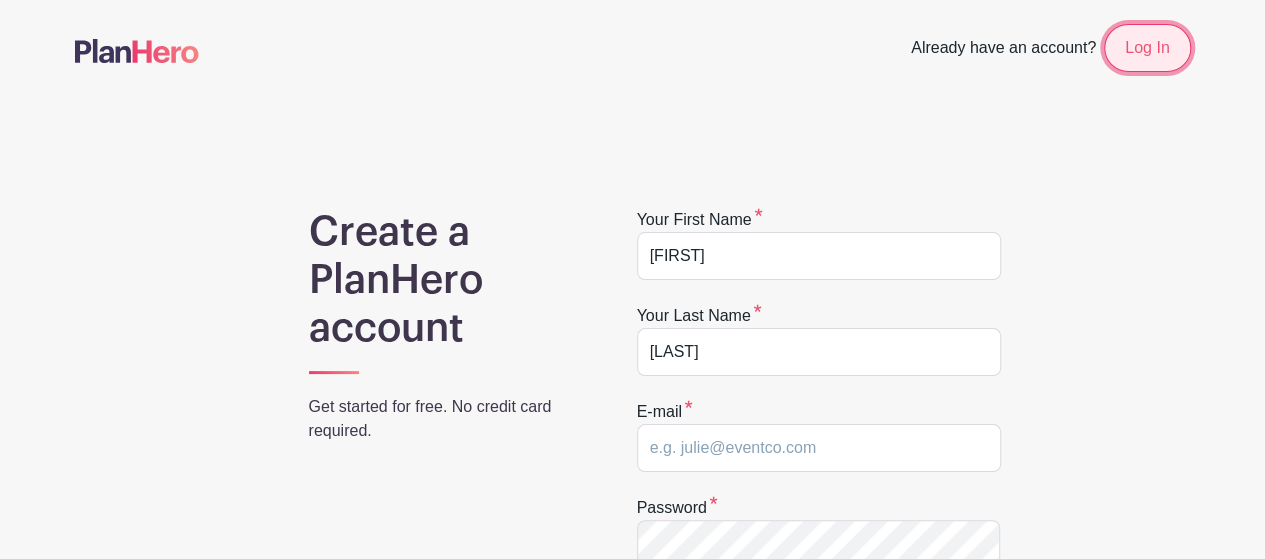 click on "Log In" at bounding box center (1147, 48) 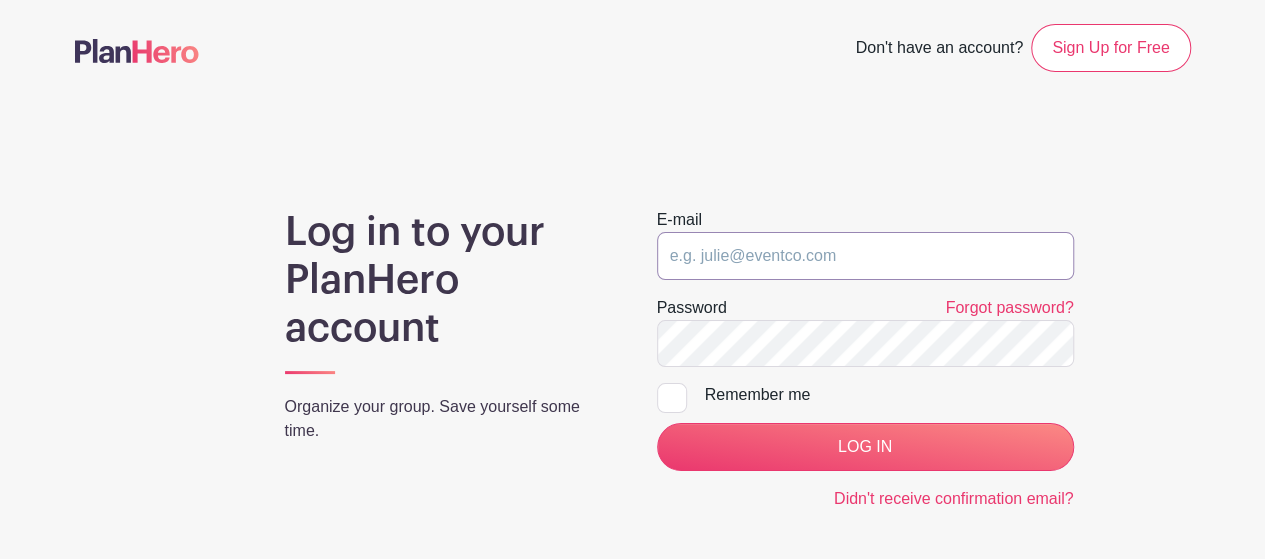 click at bounding box center (865, 256) 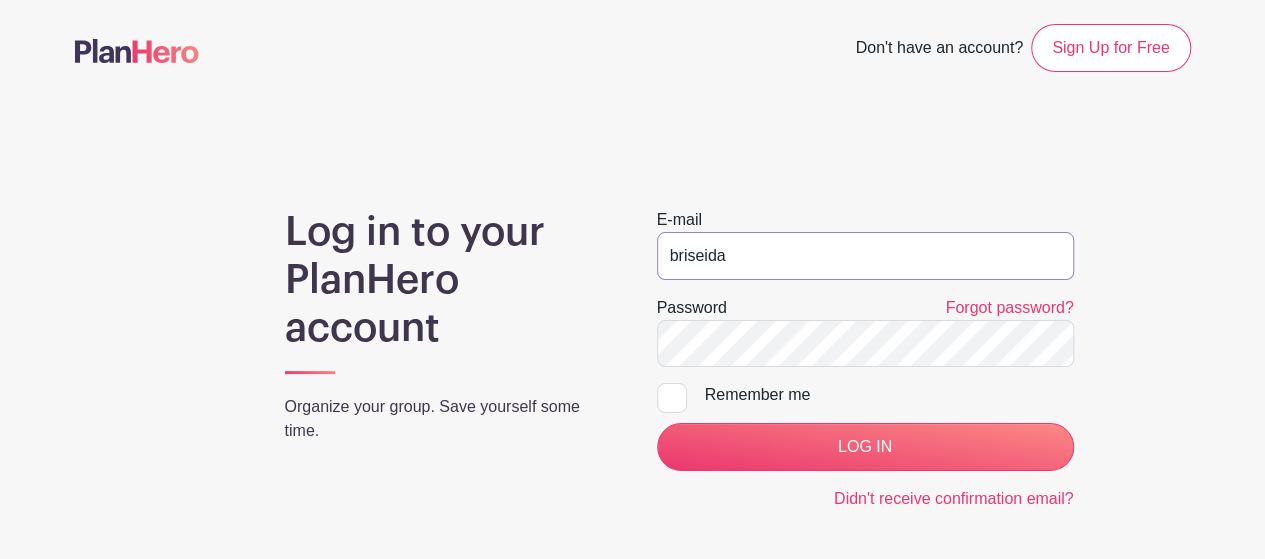 type on "[EMAIL]" 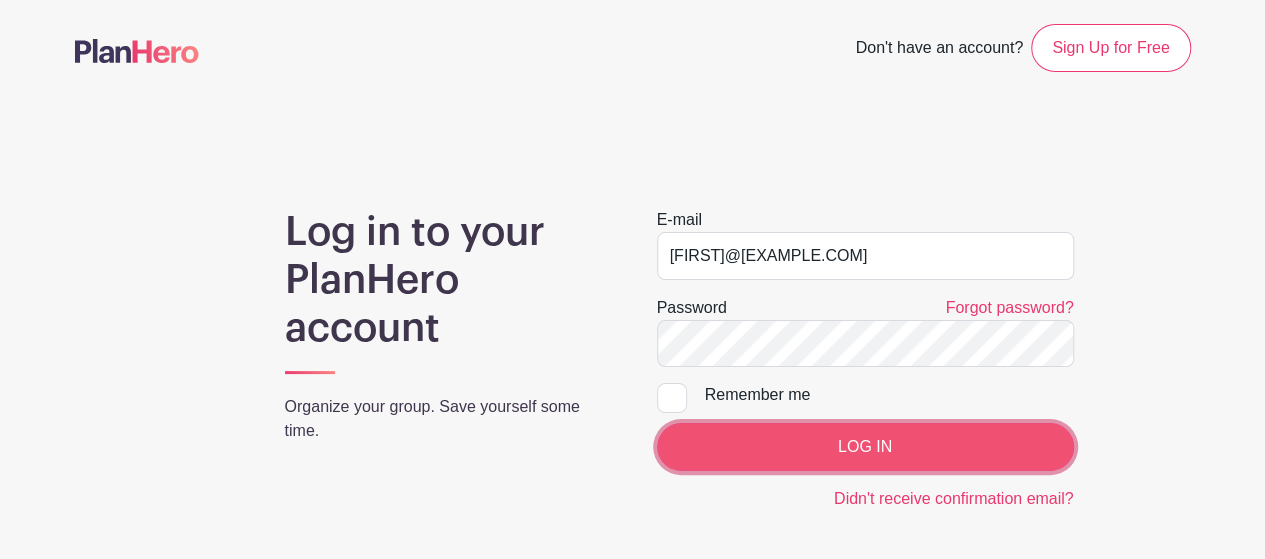 click on "LOG IN" at bounding box center (865, 447) 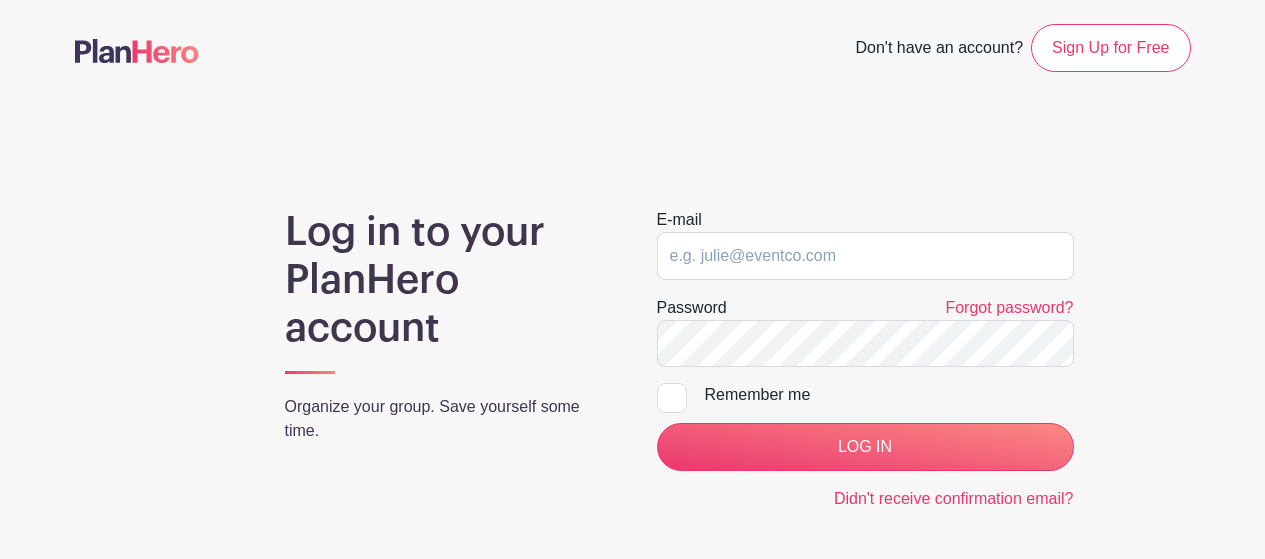scroll, scrollTop: 0, scrollLeft: 0, axis: both 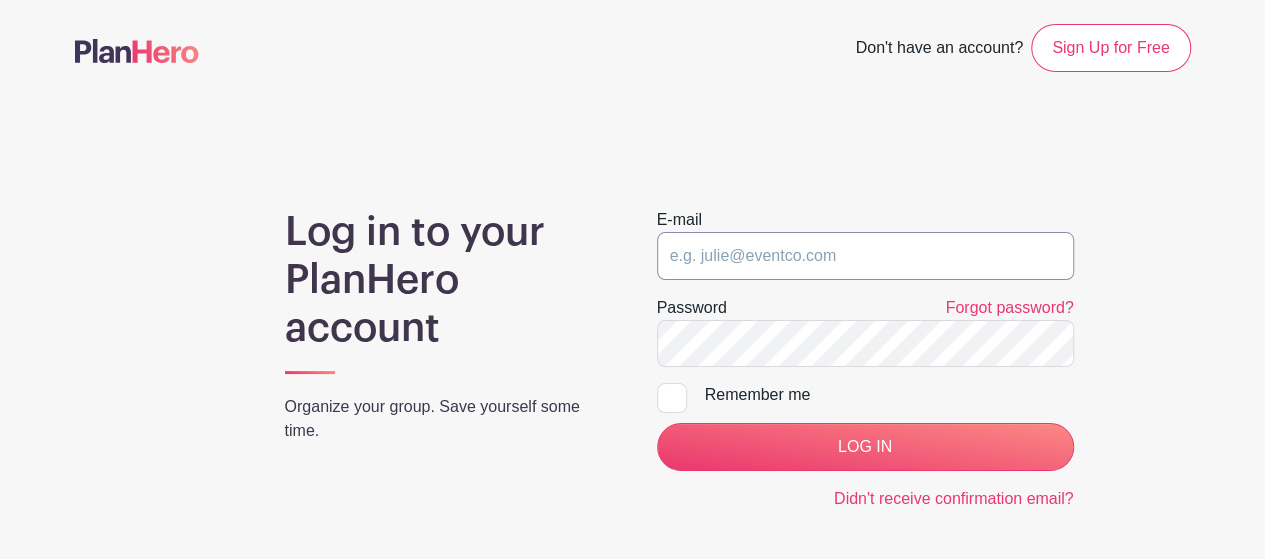 click at bounding box center [865, 256] 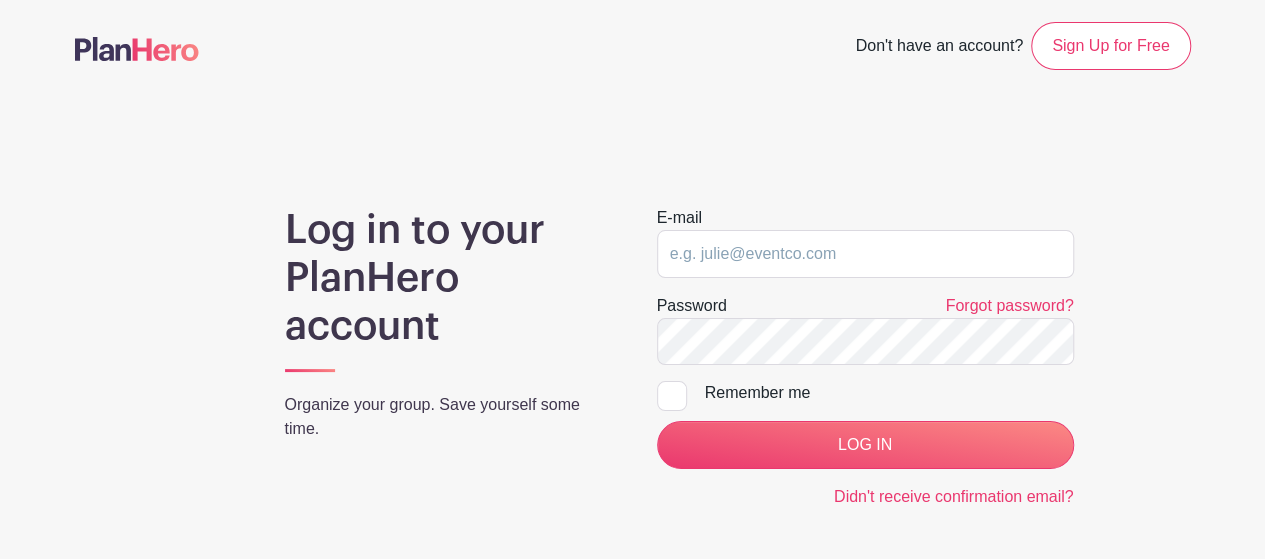 click on "Don't have an account?" at bounding box center [939, 48] 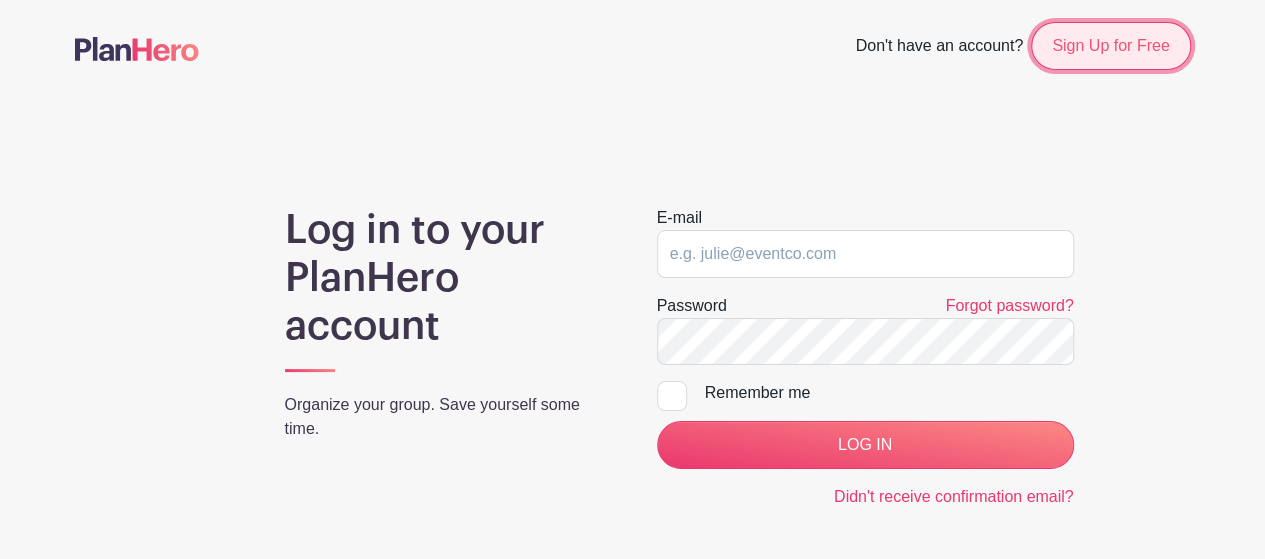 click on "Sign Up for Free" at bounding box center [1110, 46] 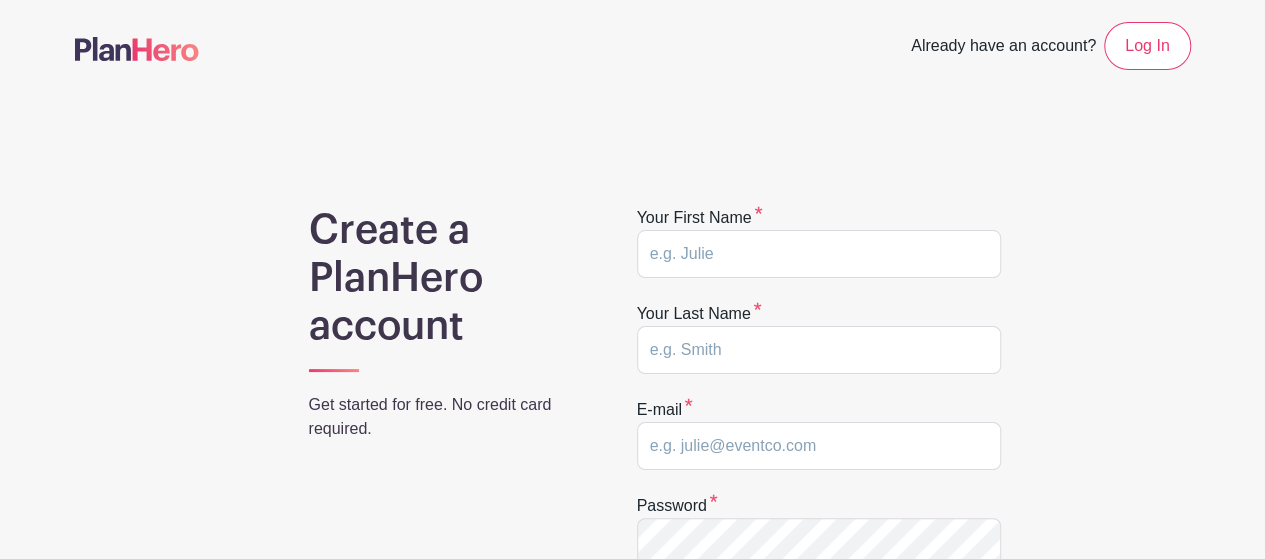 scroll, scrollTop: 0, scrollLeft: 0, axis: both 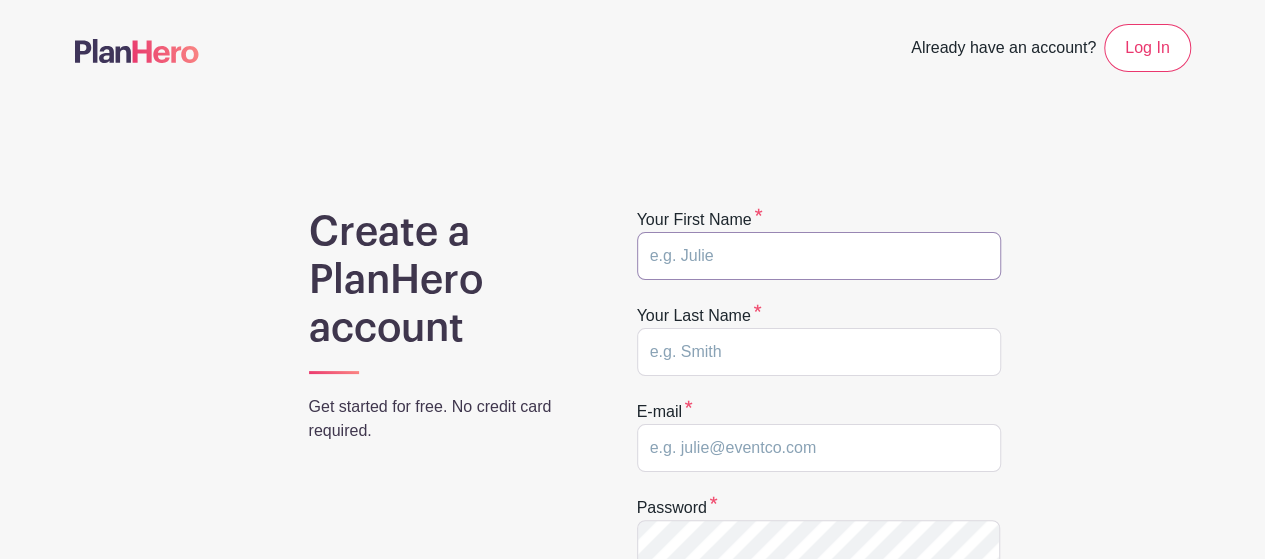 click at bounding box center [819, 256] 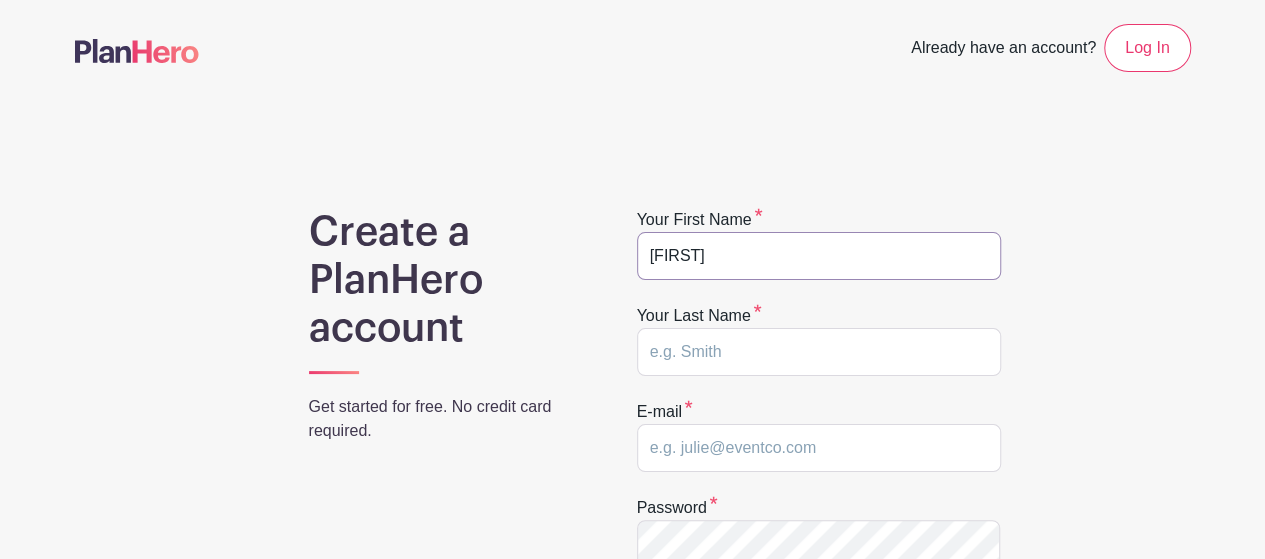 type on "[FIRST]" 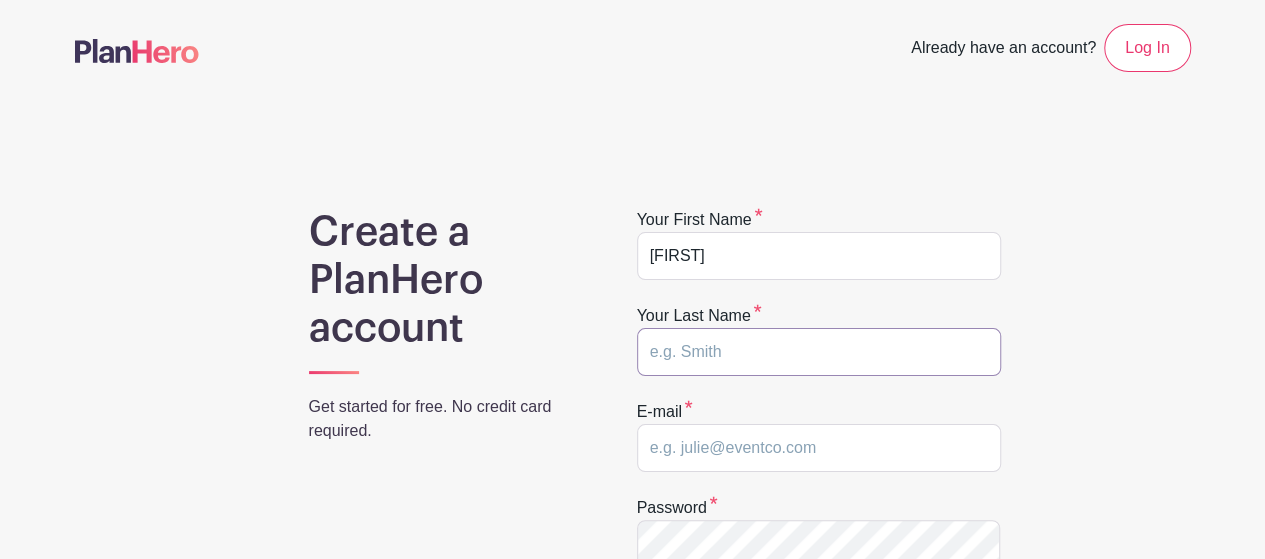 click at bounding box center (819, 352) 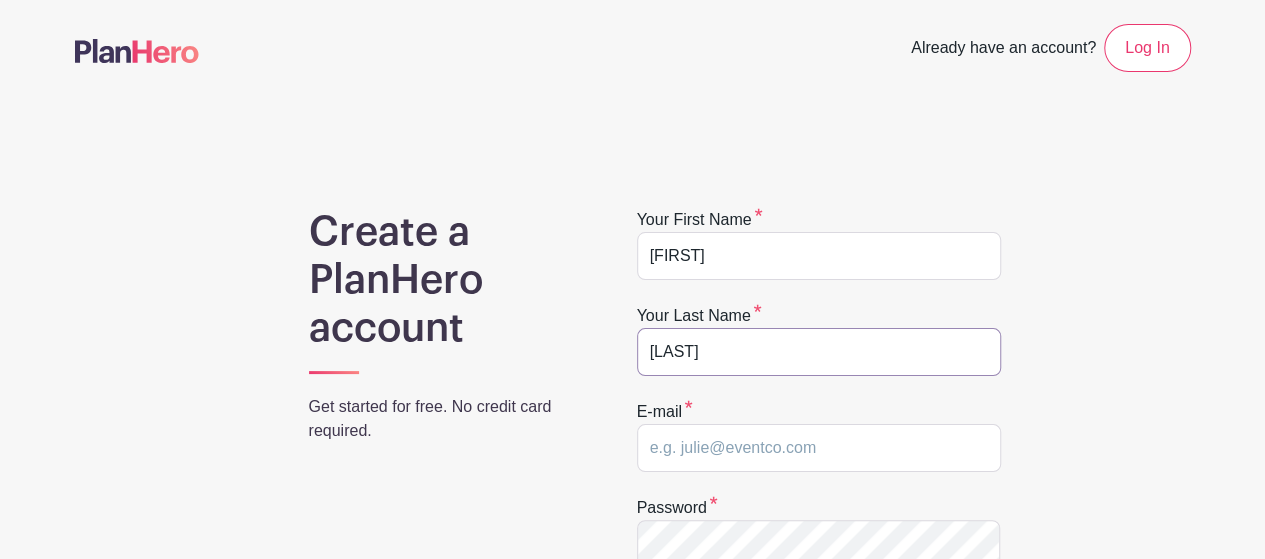 type on "[LAST]" 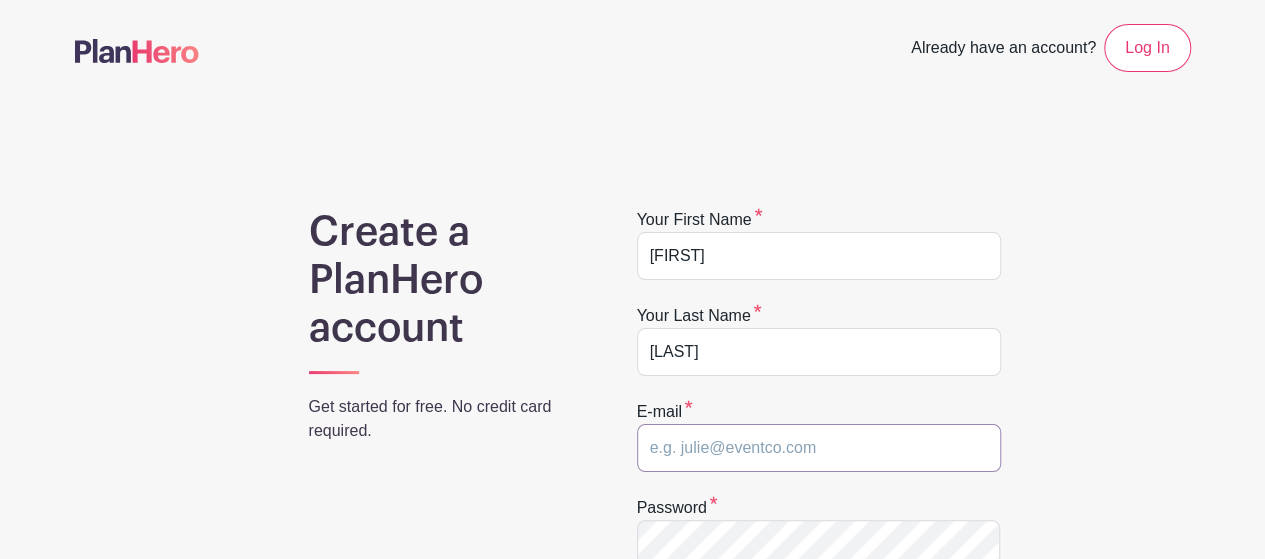 click at bounding box center [819, 448] 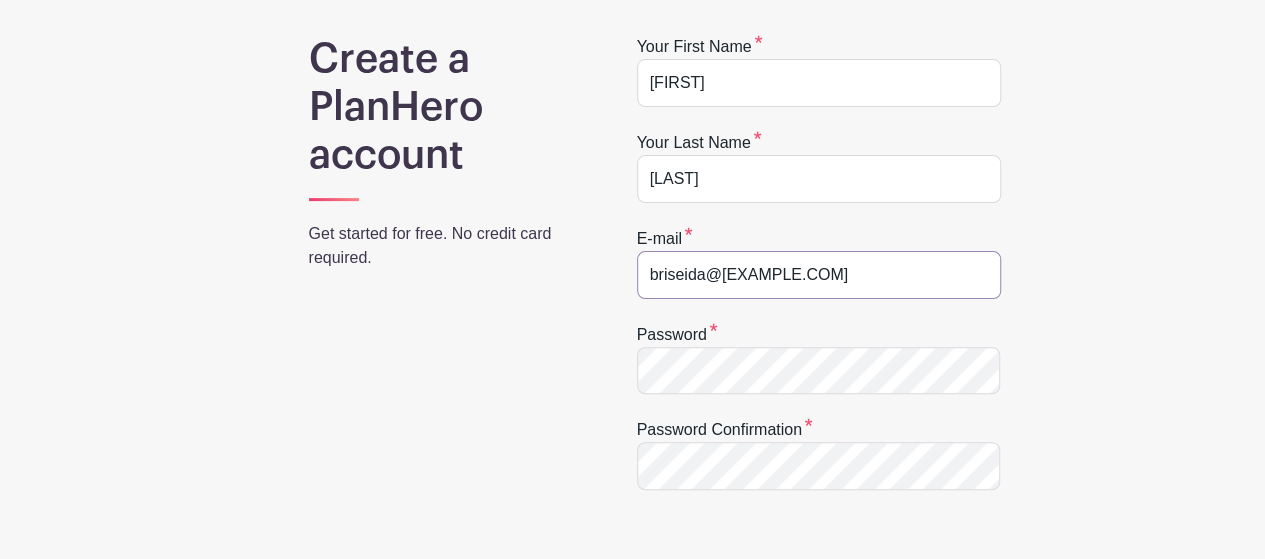 scroll, scrollTop: 204, scrollLeft: 0, axis: vertical 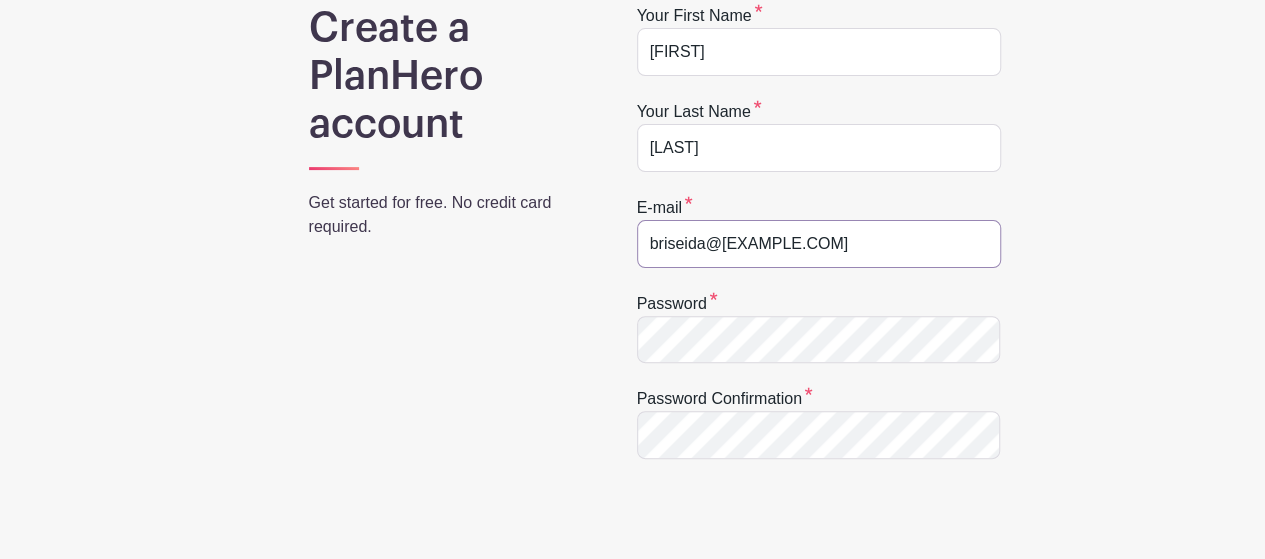 type on "[FIRST]@[EXAMPLE.COM]" 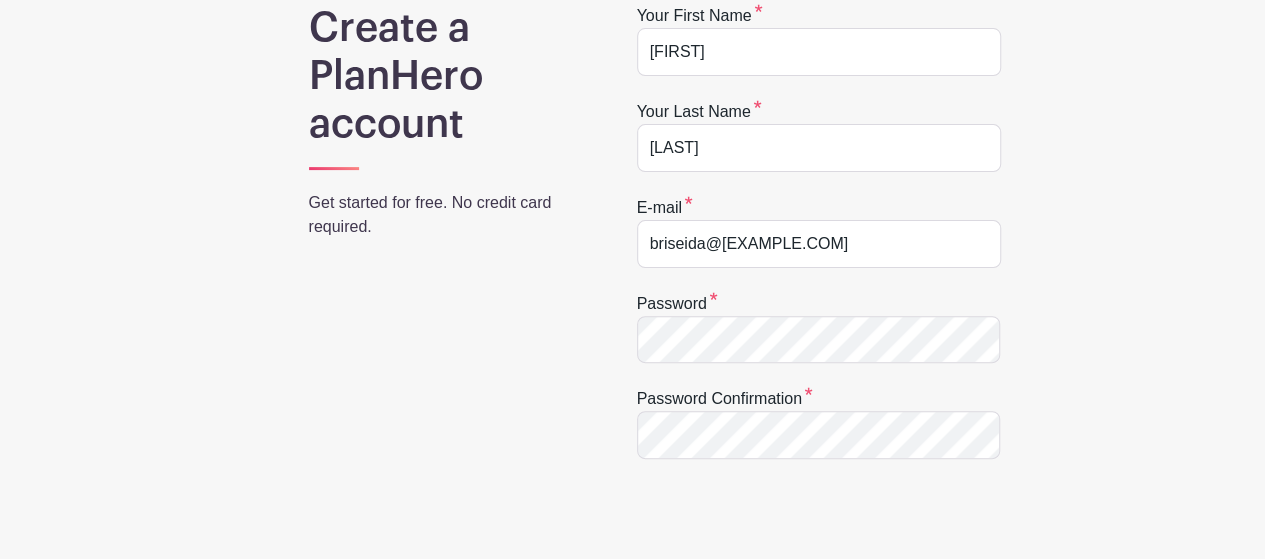 click on "Create a PlanHero account
Get started for free. No credit card required.
Your first name
Briseida
Your last name
Perez
E-mail
briseida@healinggrove.org
Password
Password confirmation
CREATE MY ACCOUNT
OR
Login with Facebook
Login with Google
Signing up means you're okay with PlanHero's
Terms of Service." at bounding box center (633, 441) 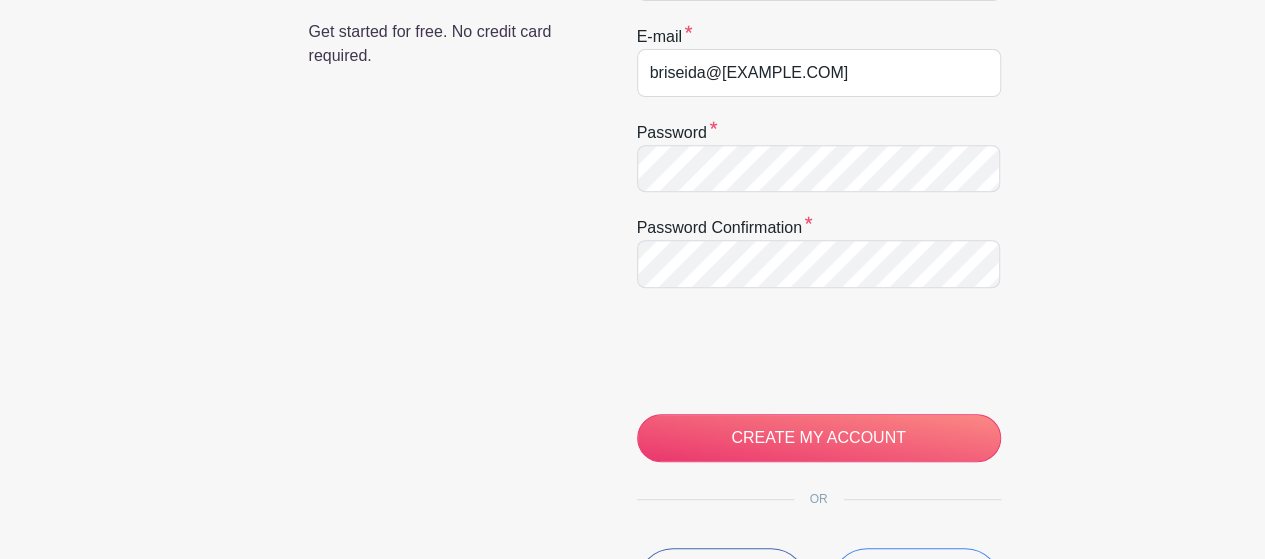 scroll, scrollTop: 377, scrollLeft: 0, axis: vertical 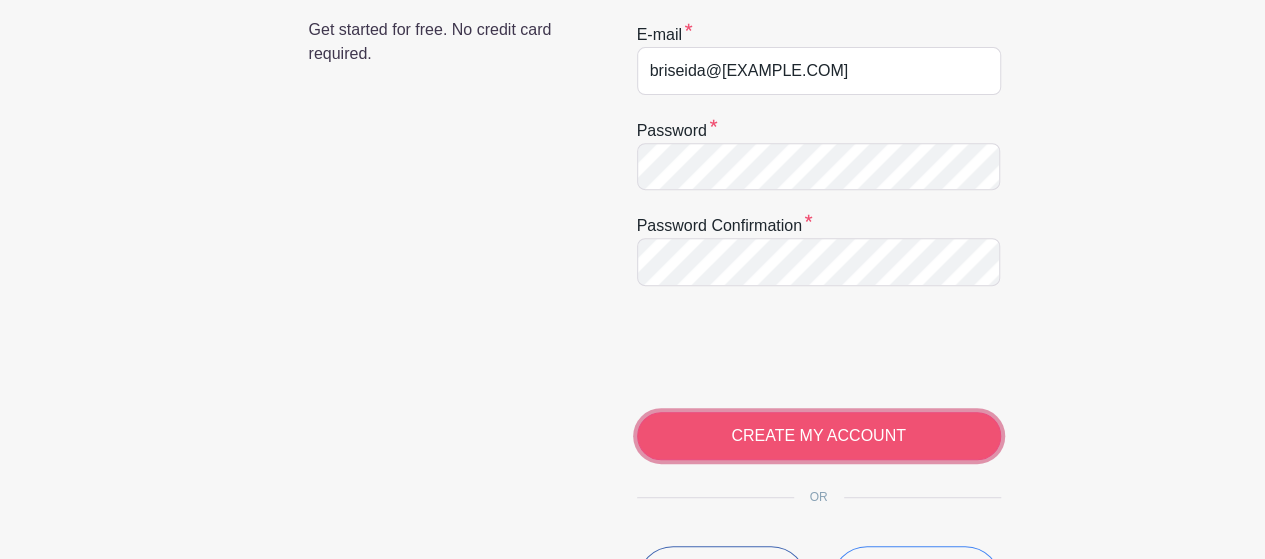 click on "CREATE MY ACCOUNT" at bounding box center [819, 436] 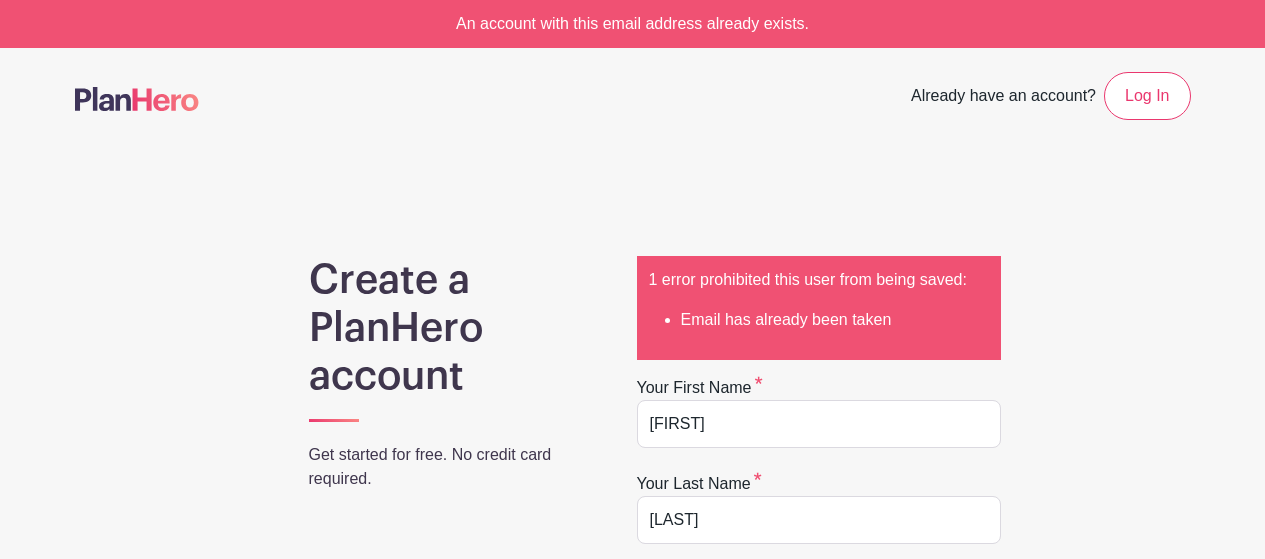 scroll, scrollTop: 0, scrollLeft: 0, axis: both 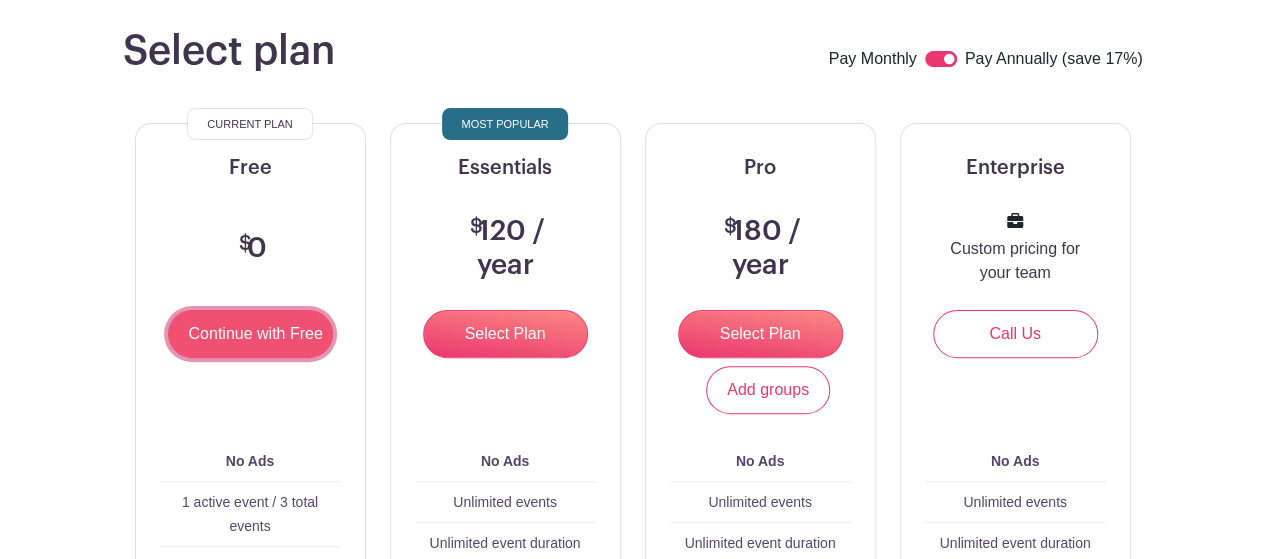 click on "Continue with Free" at bounding box center [250, 334] 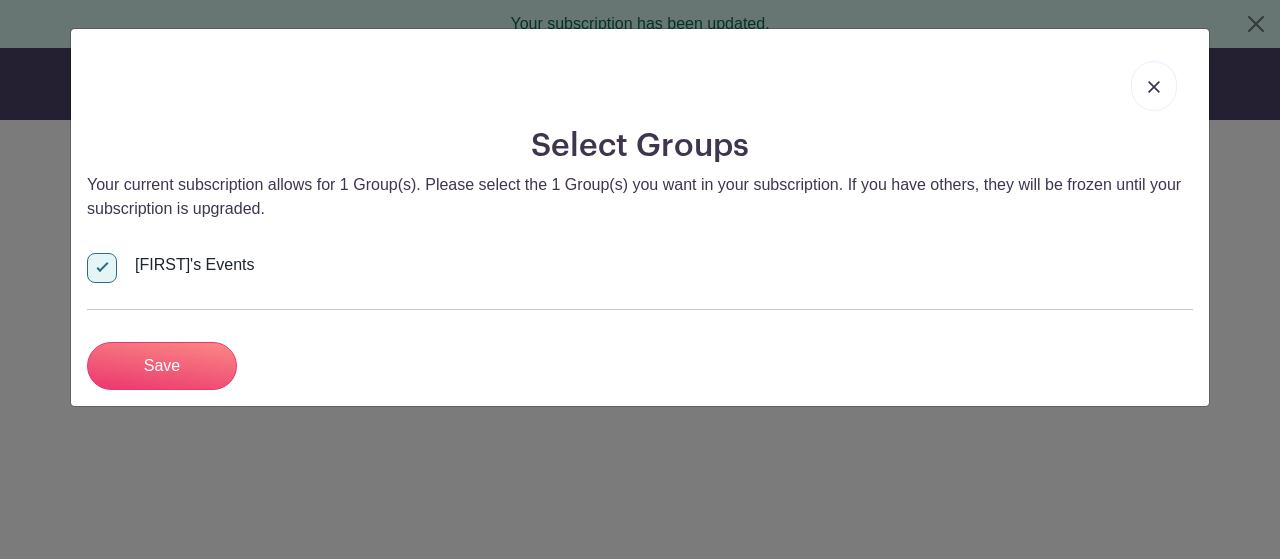 scroll, scrollTop: 0, scrollLeft: 0, axis: both 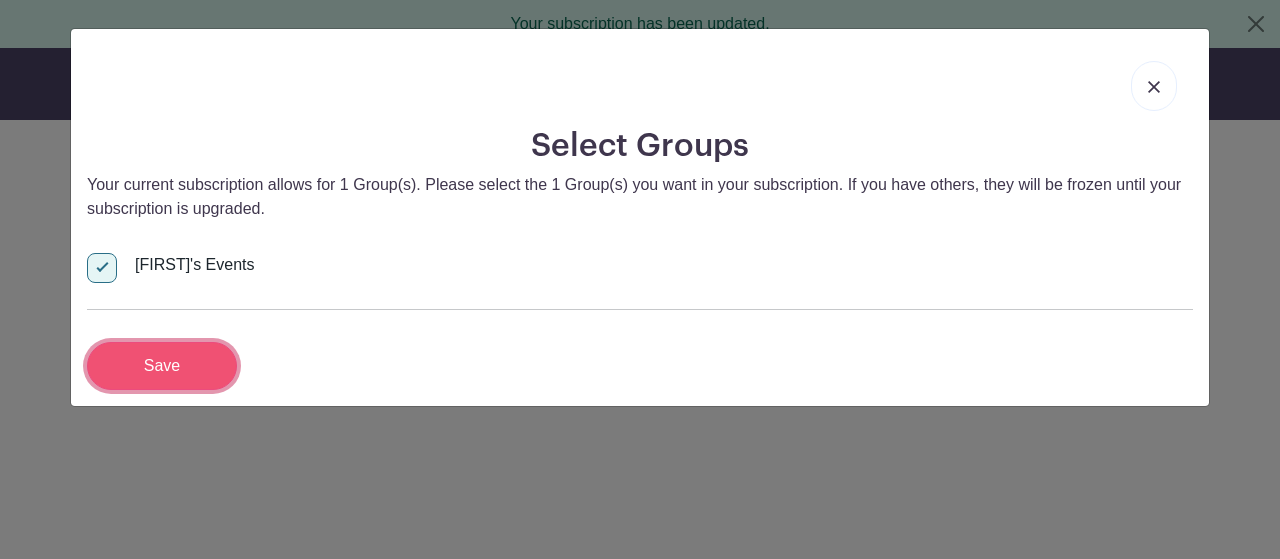 click on "Save" at bounding box center [162, 366] 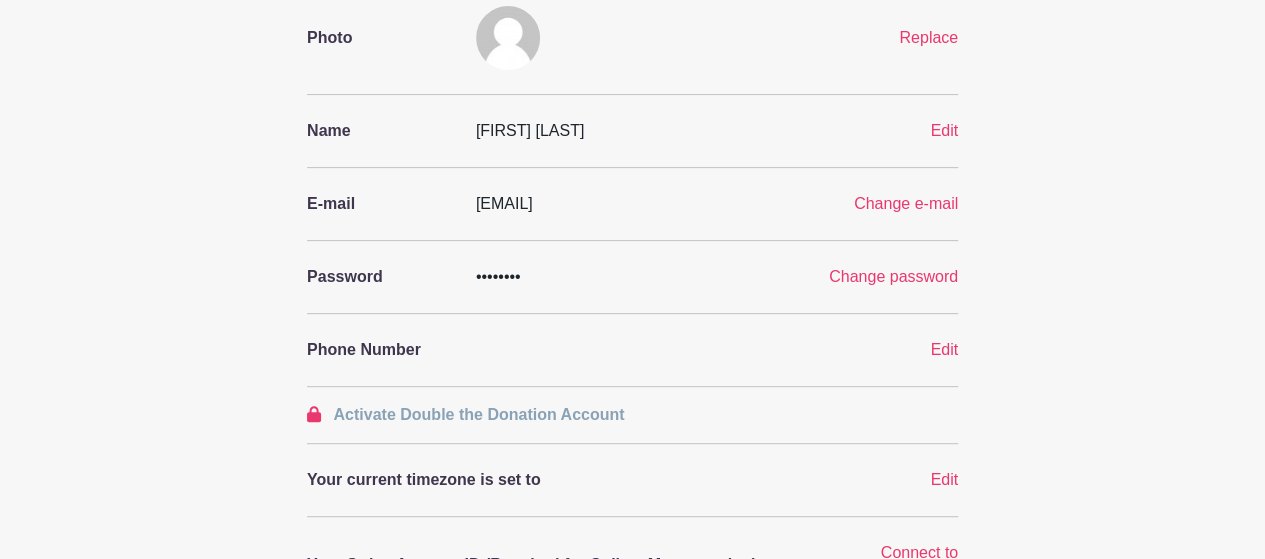 scroll, scrollTop: 0, scrollLeft: 0, axis: both 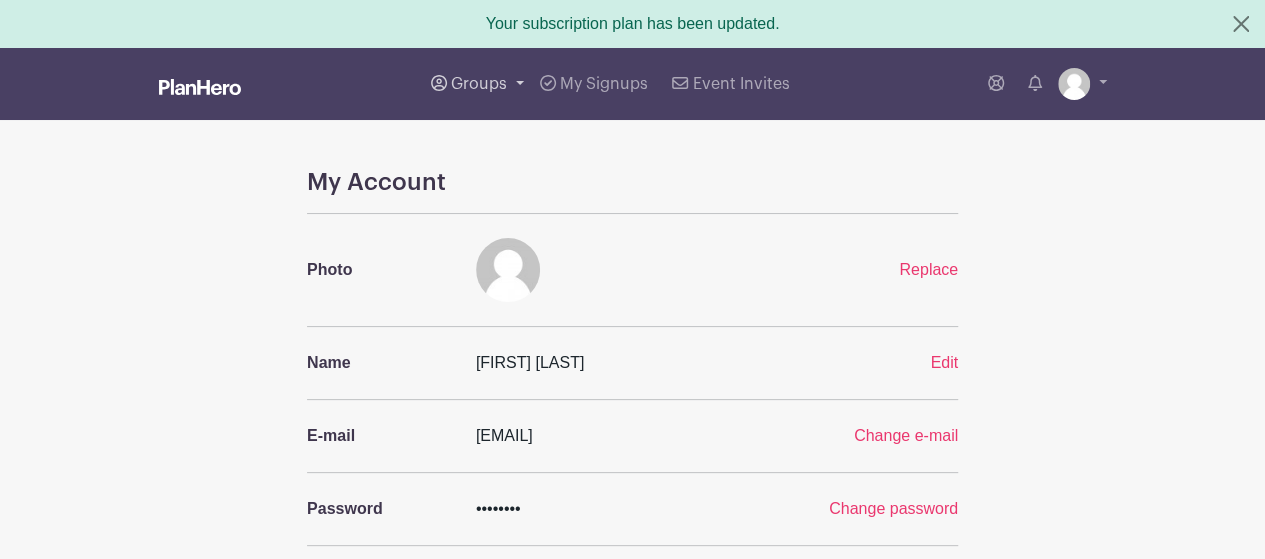 click on "Groups" at bounding box center (479, 84) 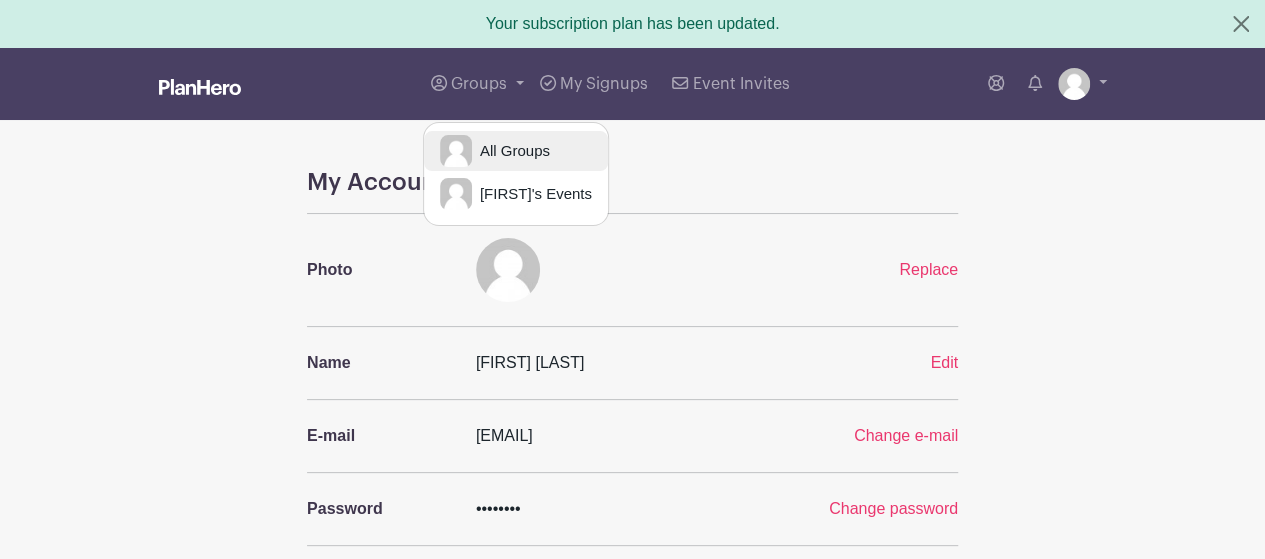 click on "All Groups" at bounding box center (511, 151) 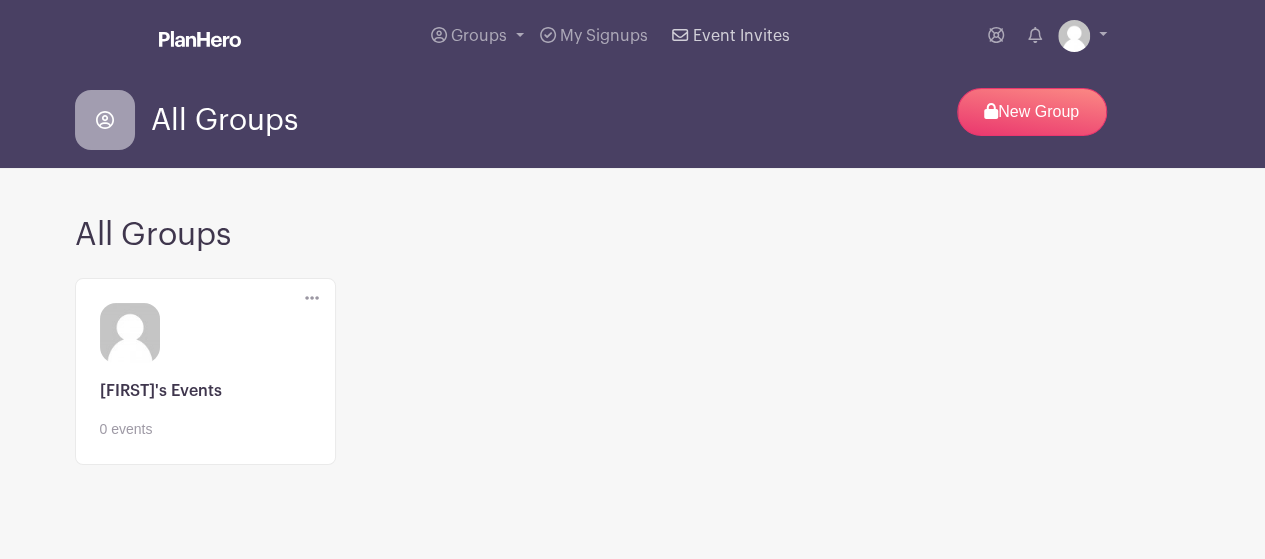 click on "Event Invites" at bounding box center [741, 36] 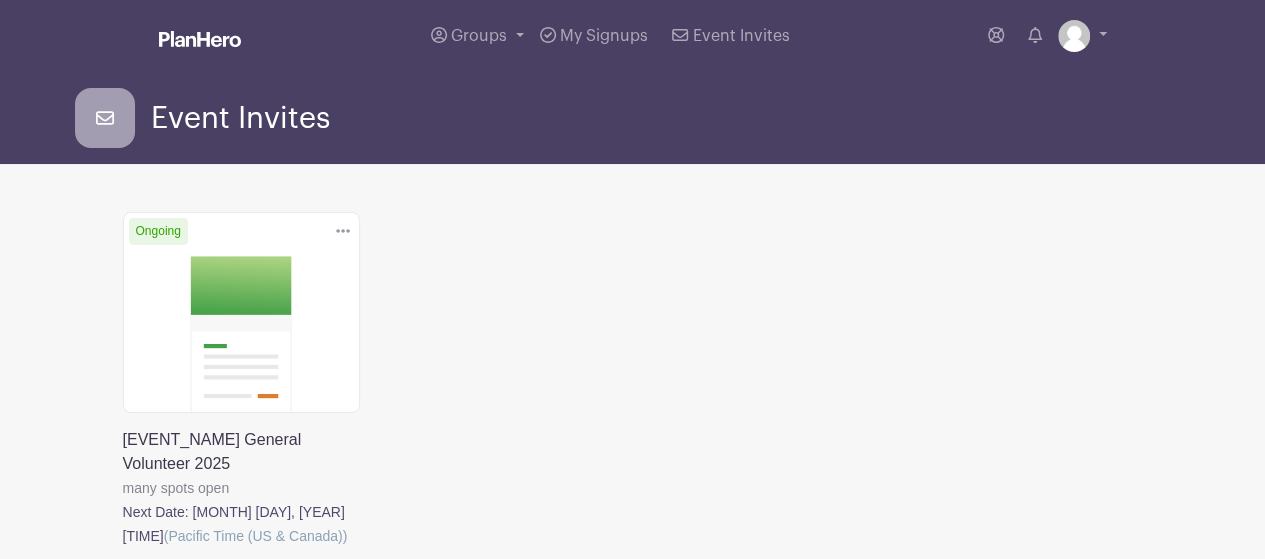 click at bounding box center [123, 548] 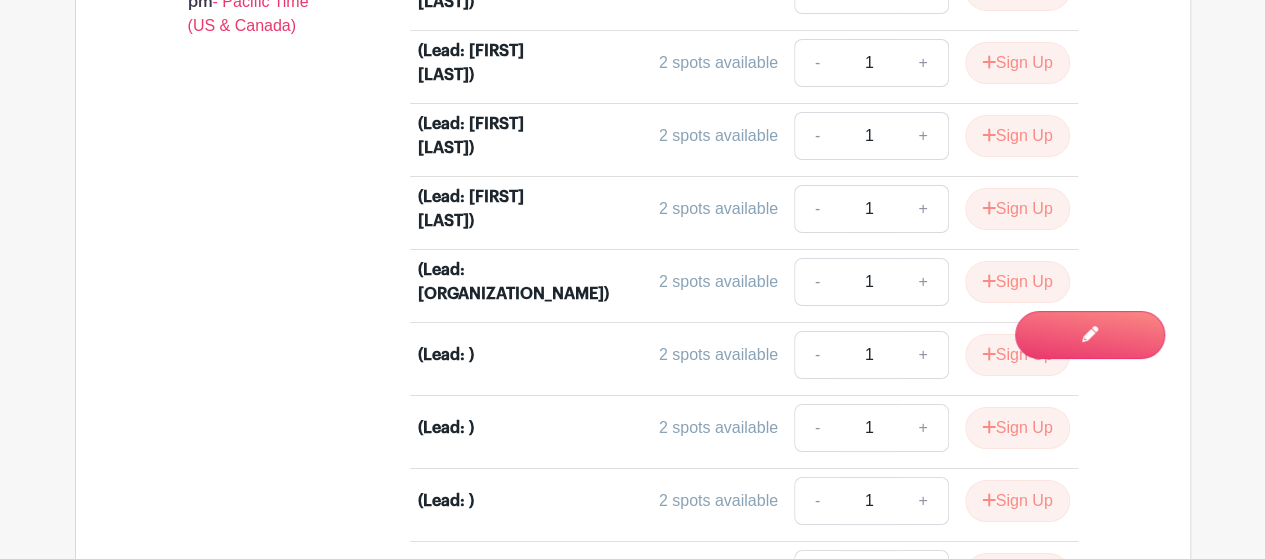 scroll, scrollTop: 3665, scrollLeft: 0, axis: vertical 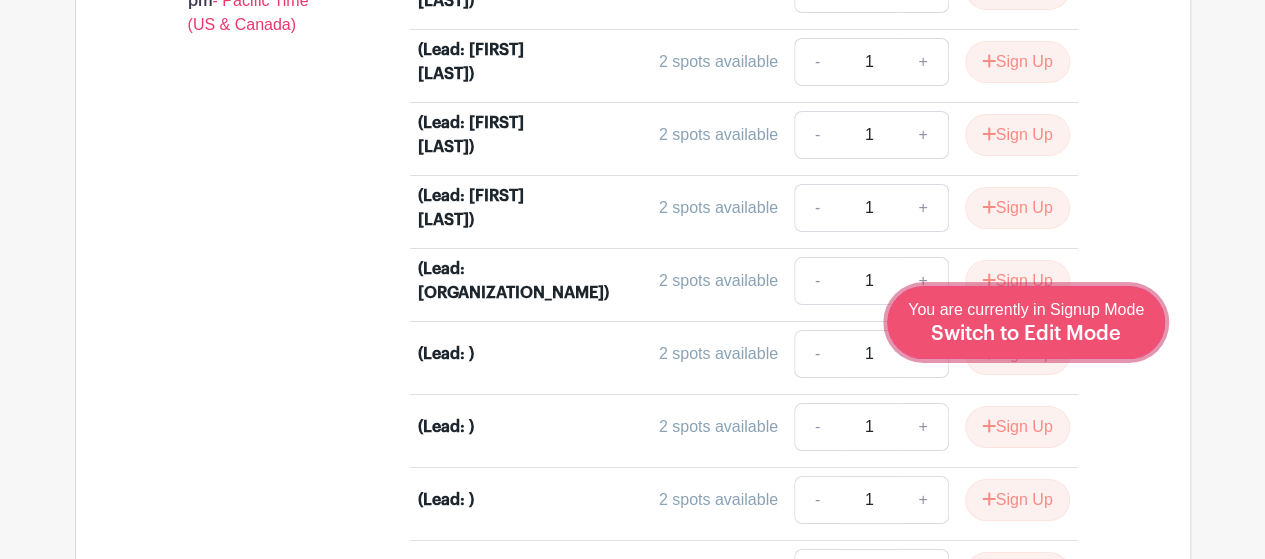click on "Switch to Edit Mode" at bounding box center (1026, 334) 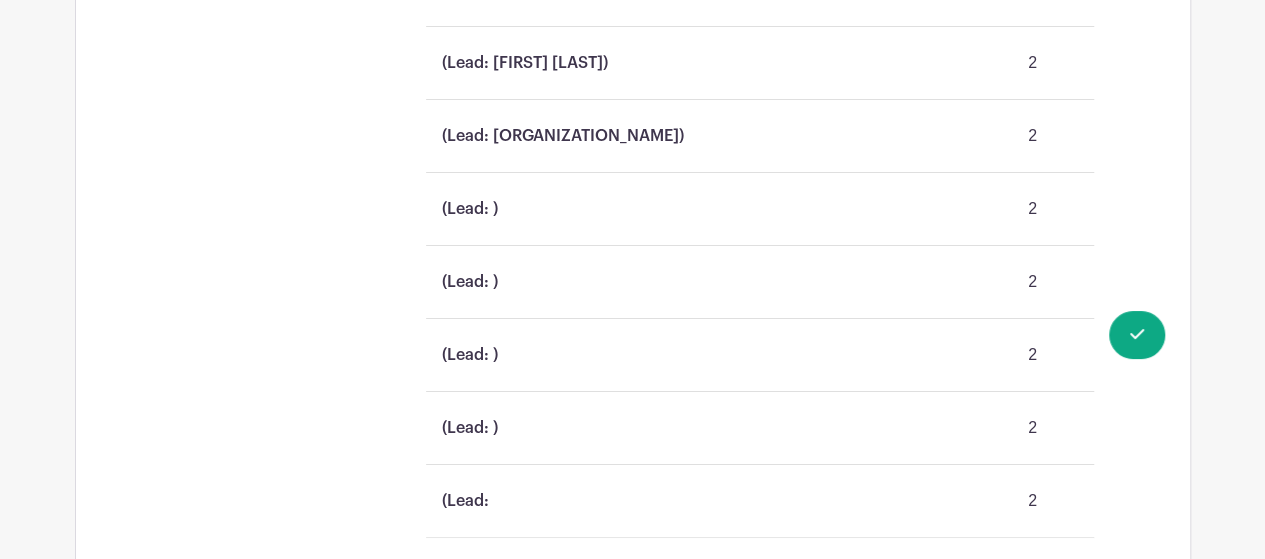 scroll, scrollTop: 3776, scrollLeft: 0, axis: vertical 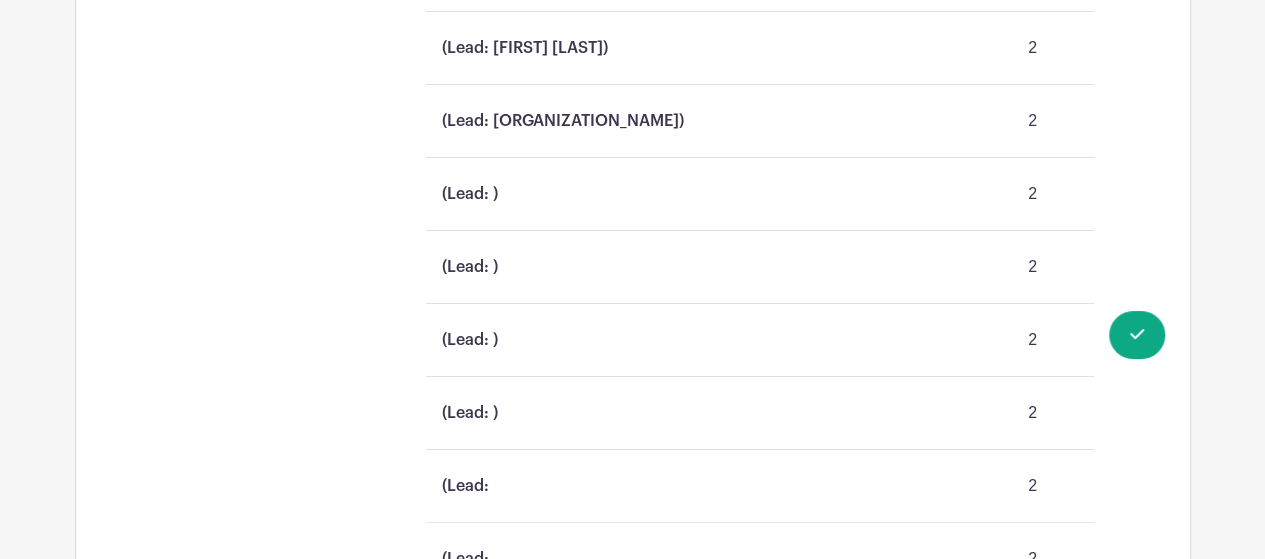 click on "(Lead: )" at bounding box center [470, 194] 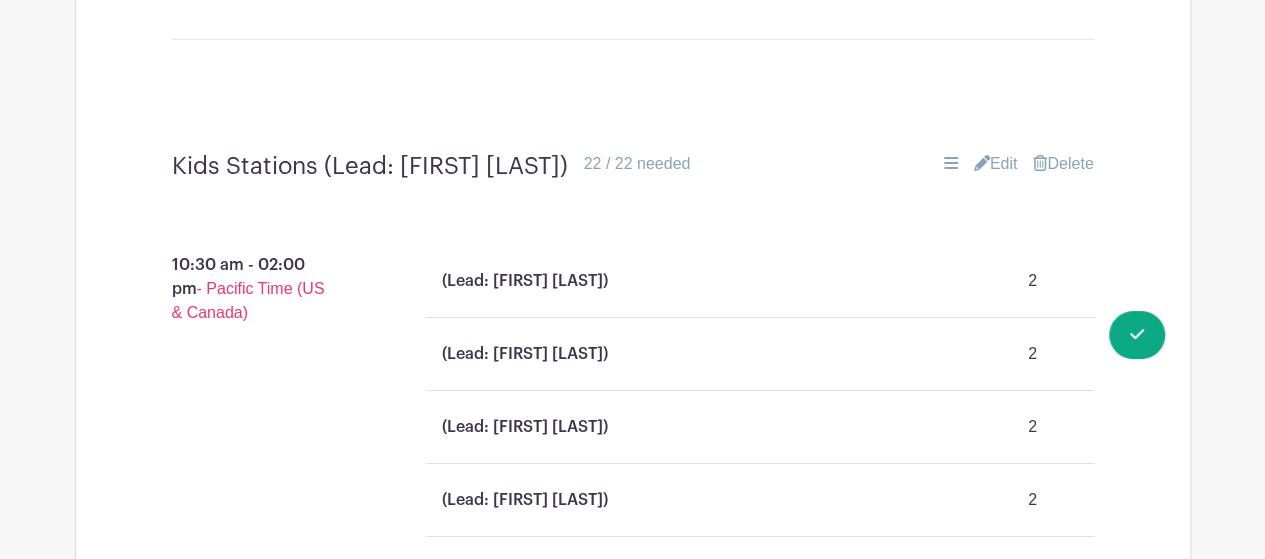 scroll, scrollTop: 3325, scrollLeft: 0, axis: vertical 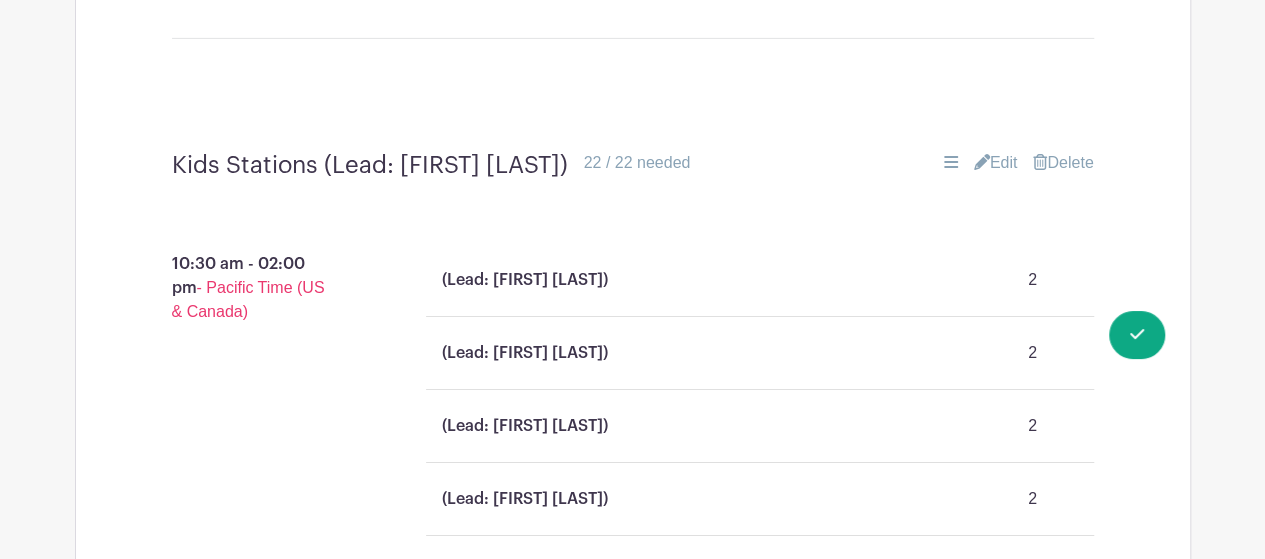 click on "Edit" at bounding box center (996, 163) 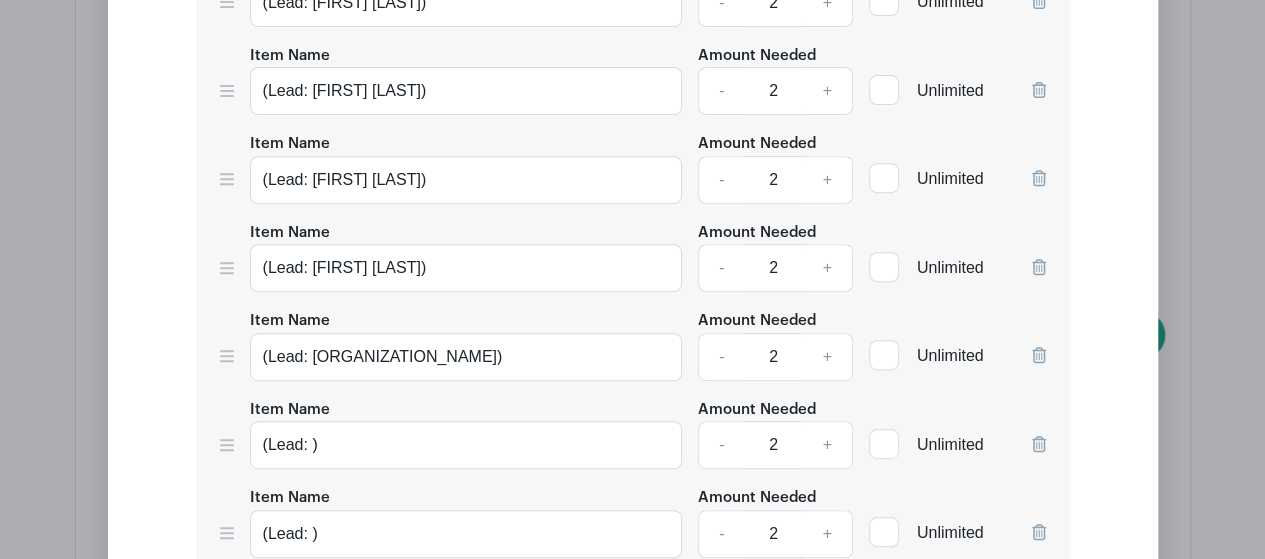scroll, scrollTop: 4111, scrollLeft: 0, axis: vertical 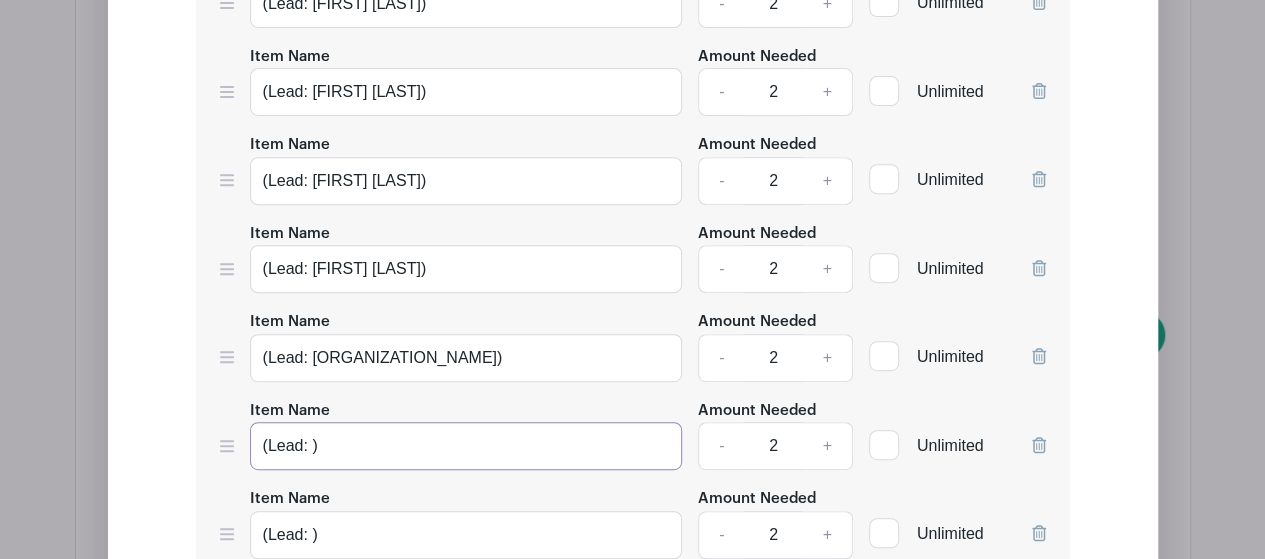 drag, startPoint x: 344, startPoint y: 413, endPoint x: 232, endPoint y: 415, distance: 112.01785 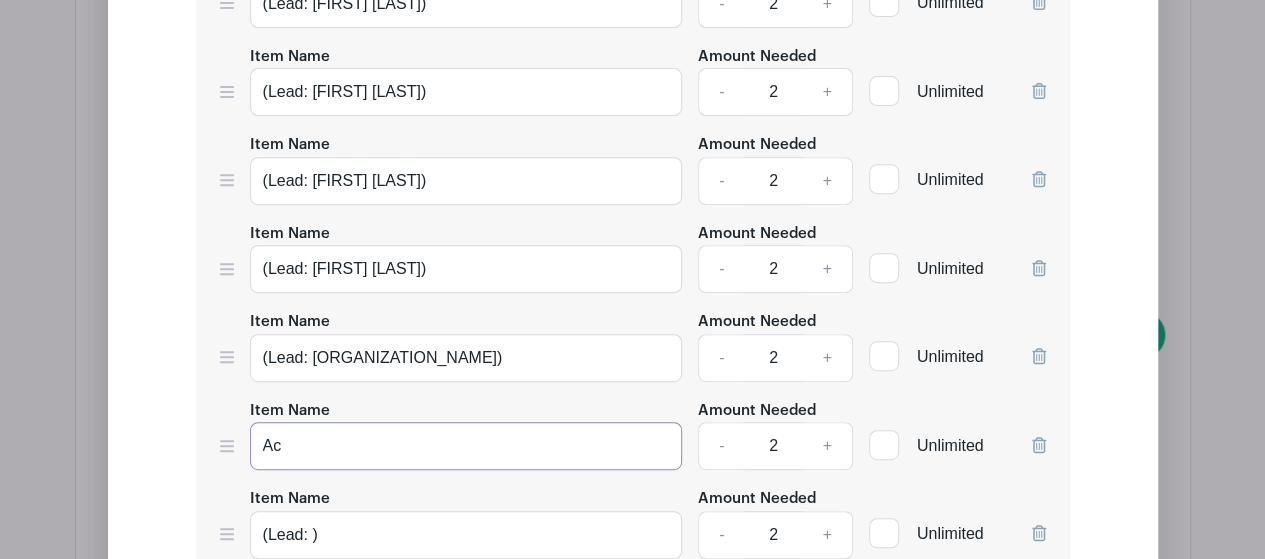 type on "A" 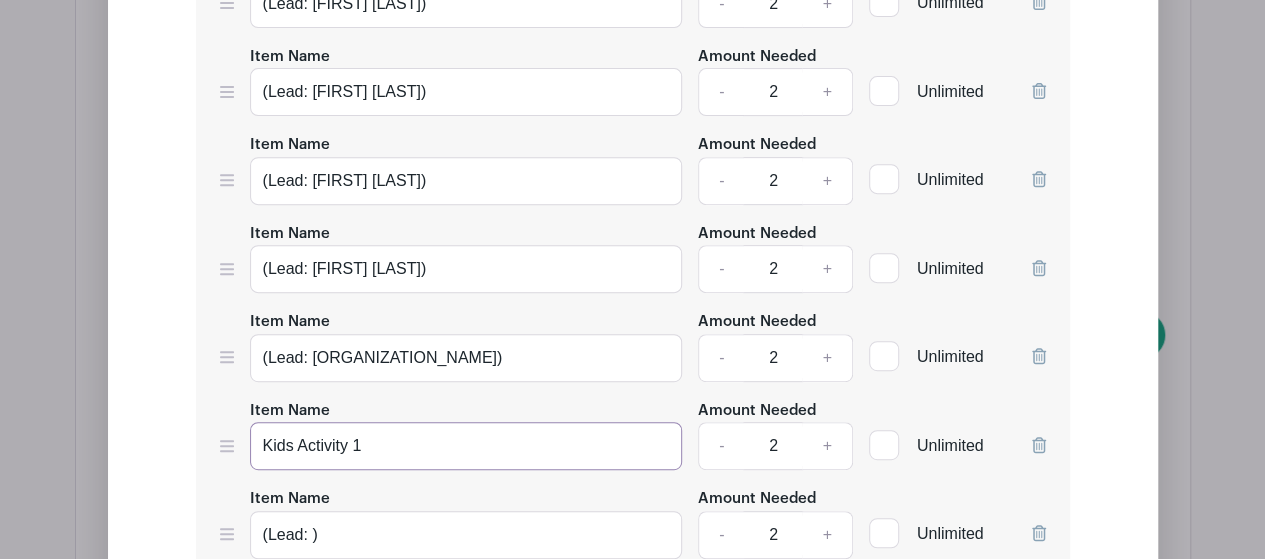 drag, startPoint x: 338, startPoint y: 411, endPoint x: 241, endPoint y: 409, distance: 97.020615 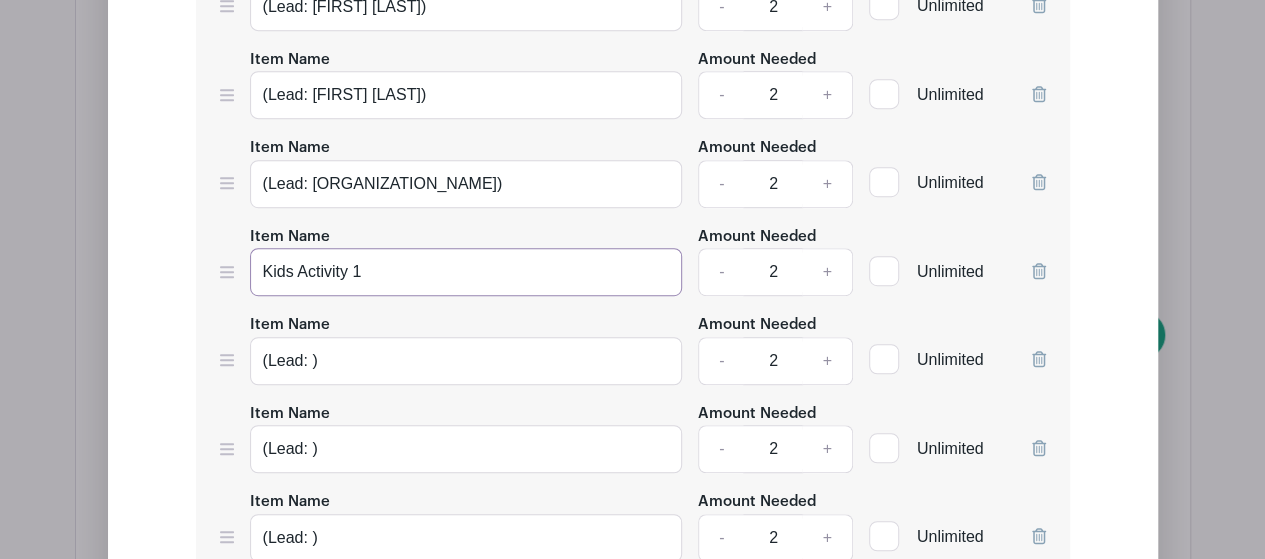 type on "Kids Activity 1" 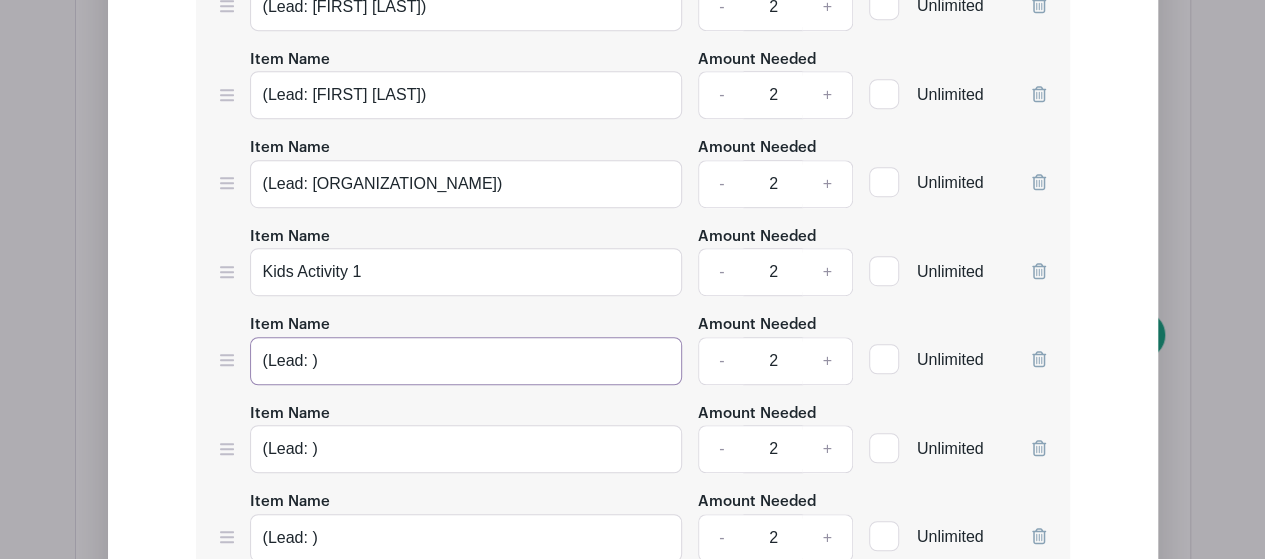 drag, startPoint x: 336, startPoint y: 330, endPoint x: 272, endPoint y: 321, distance: 64.629715 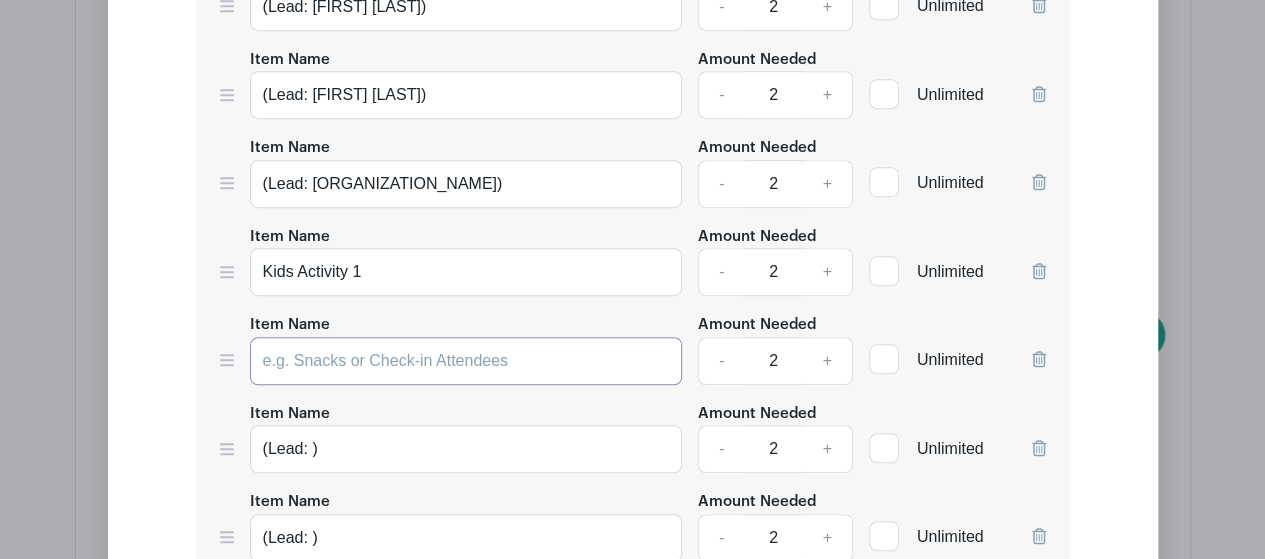 paste on "Kids Activity 1" 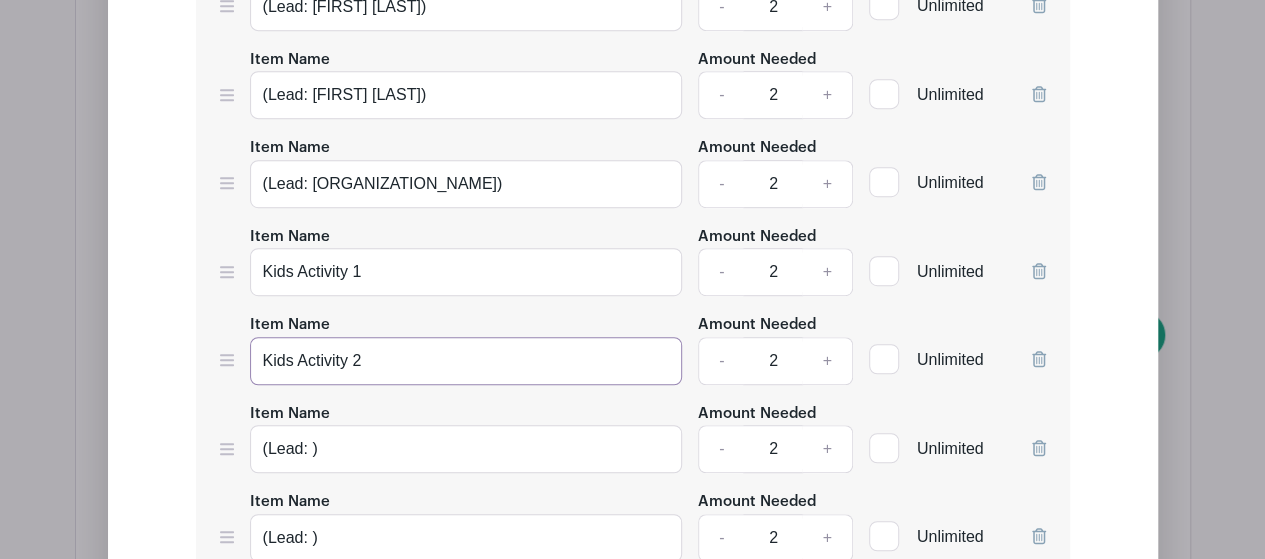 type on "Kids Activity 2" 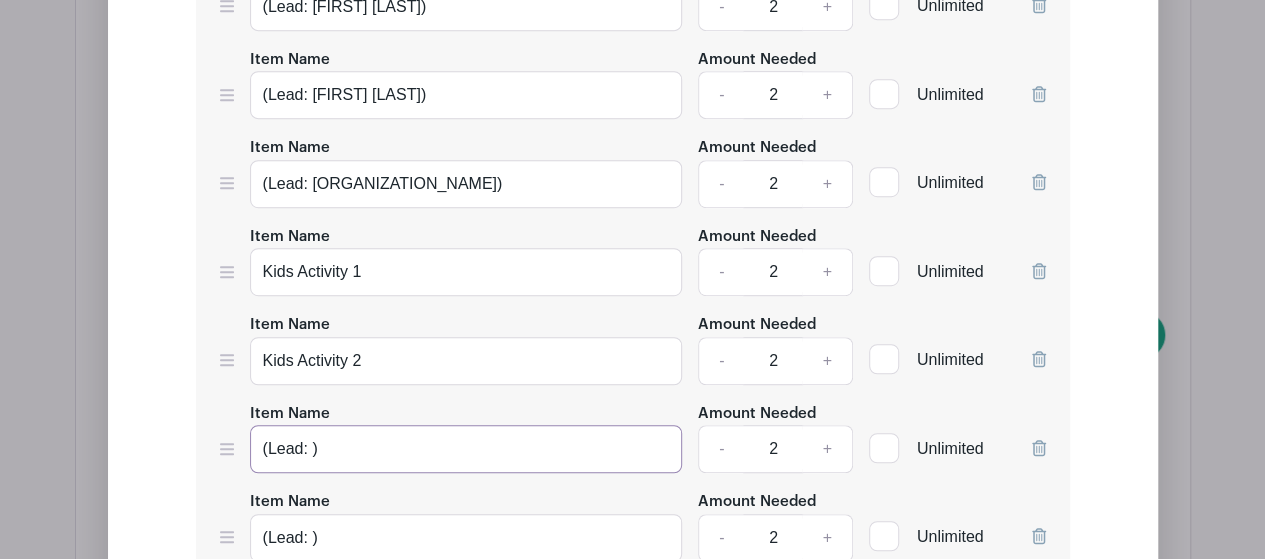 drag, startPoint x: 334, startPoint y: 412, endPoint x: 230, endPoint y: 410, distance: 104.019226 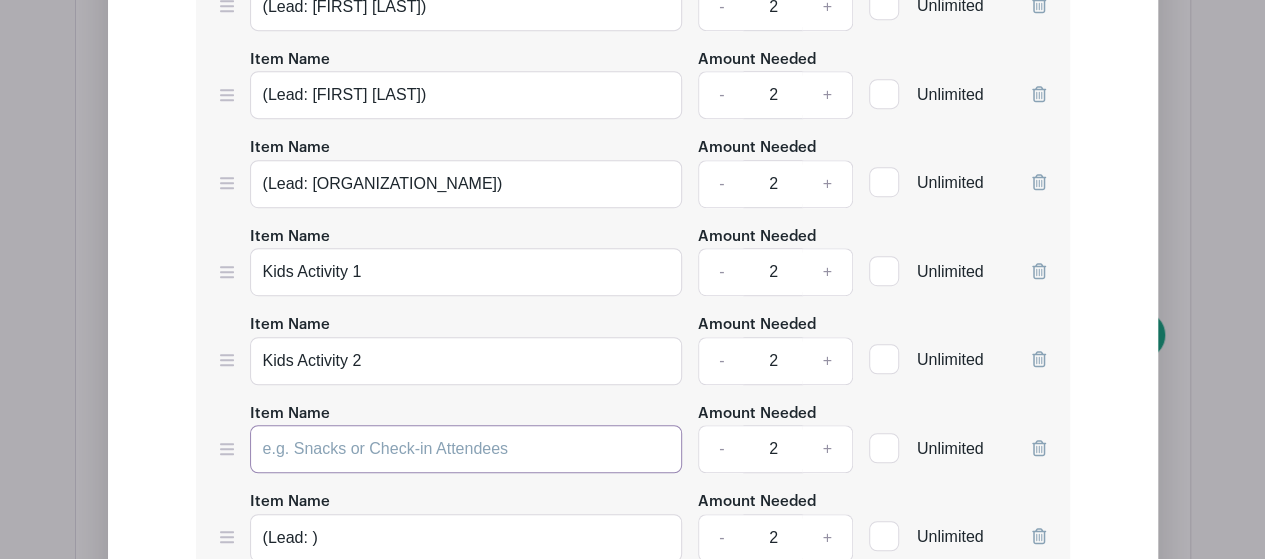 paste on "Kids Activity 1" 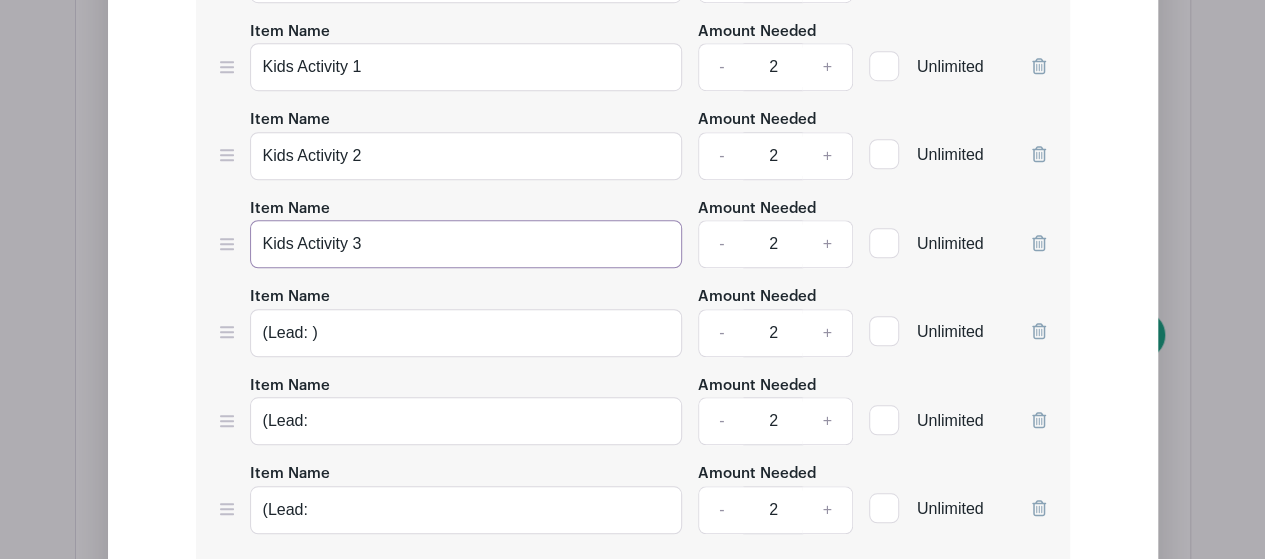scroll, scrollTop: 4493, scrollLeft: 0, axis: vertical 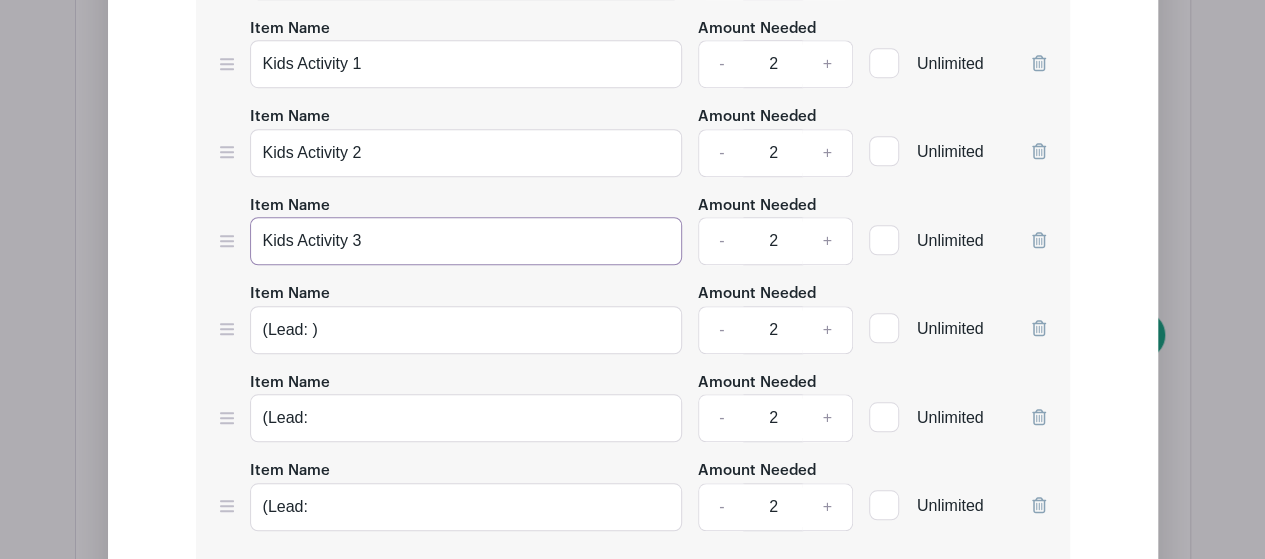 type on "Kids Activity 3" 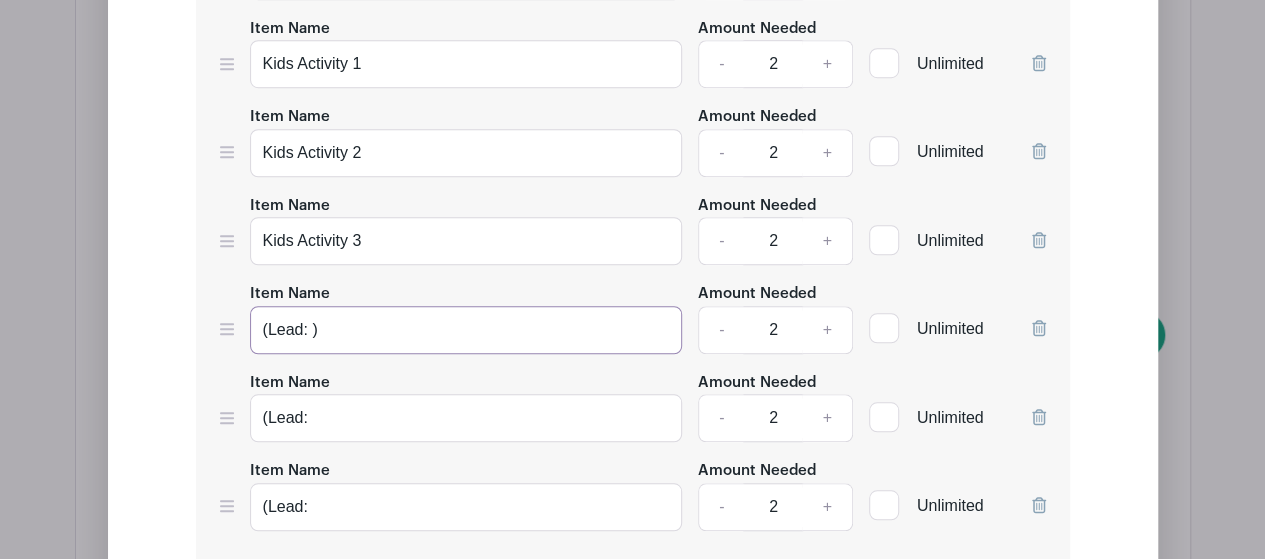 drag, startPoint x: 376, startPoint y: 283, endPoint x: 266, endPoint y: 275, distance: 110.29053 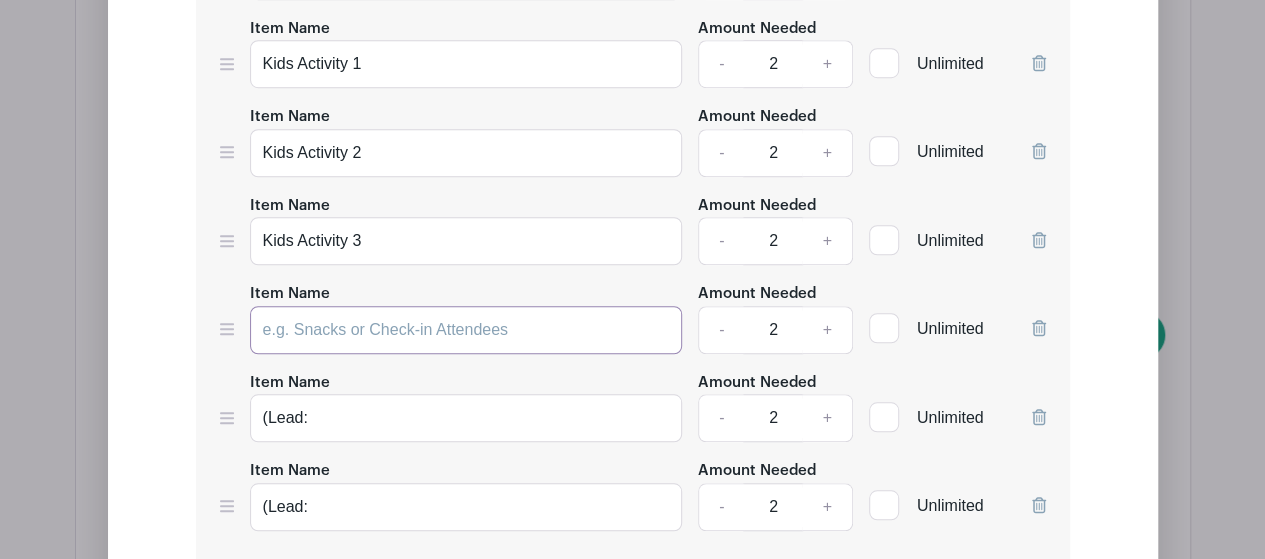 paste on "Kids Activity 1" 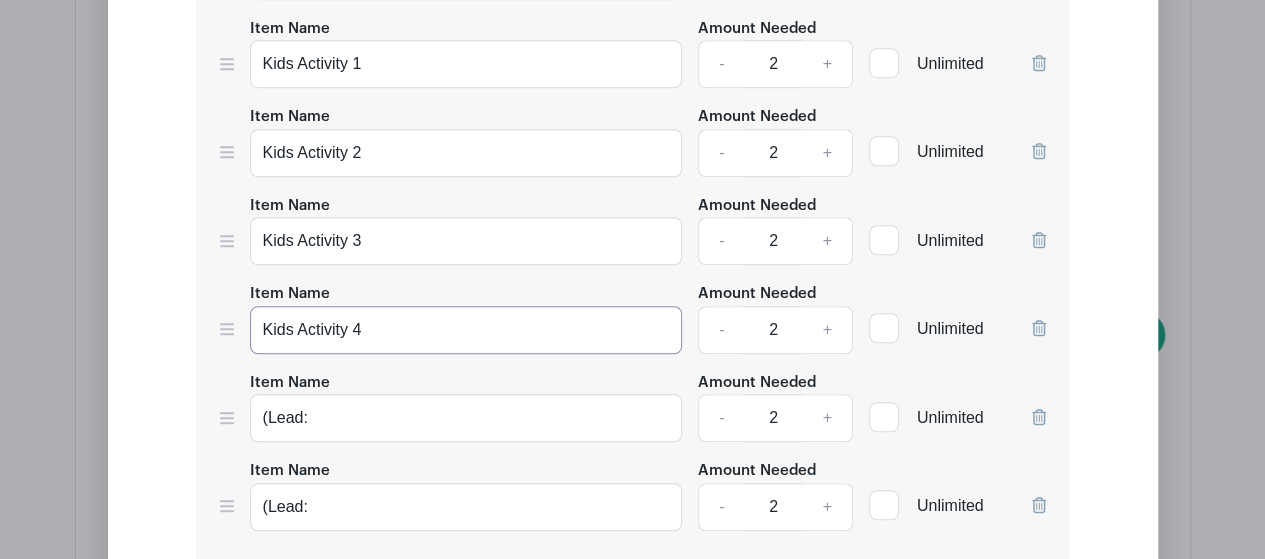 type on "Kids Activity 4" 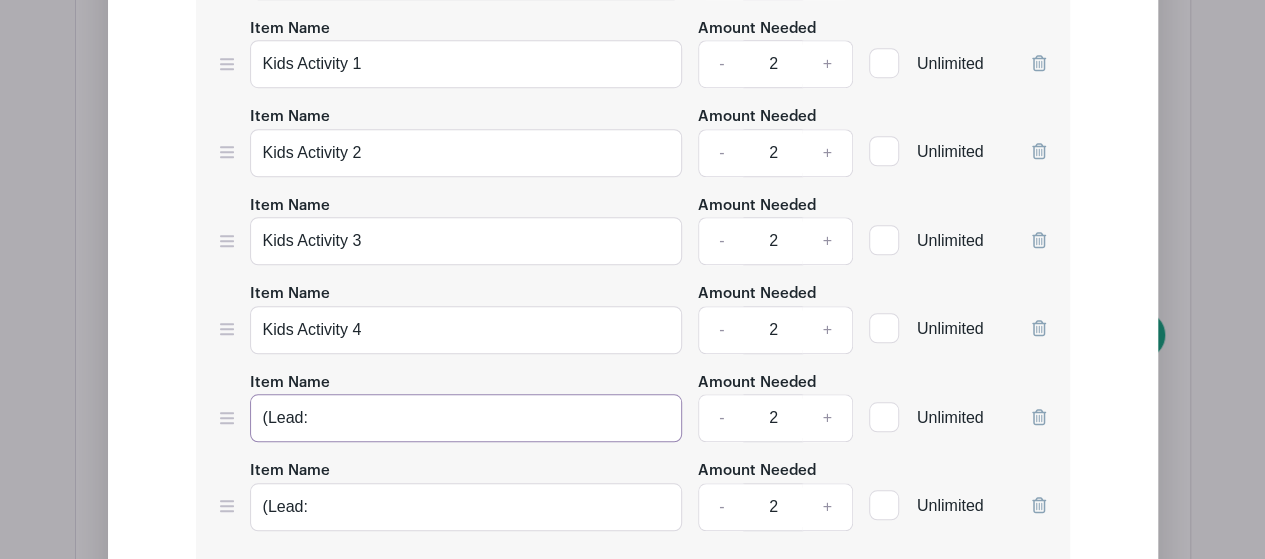 drag, startPoint x: 358, startPoint y: 386, endPoint x: 228, endPoint y: 368, distance: 131.24023 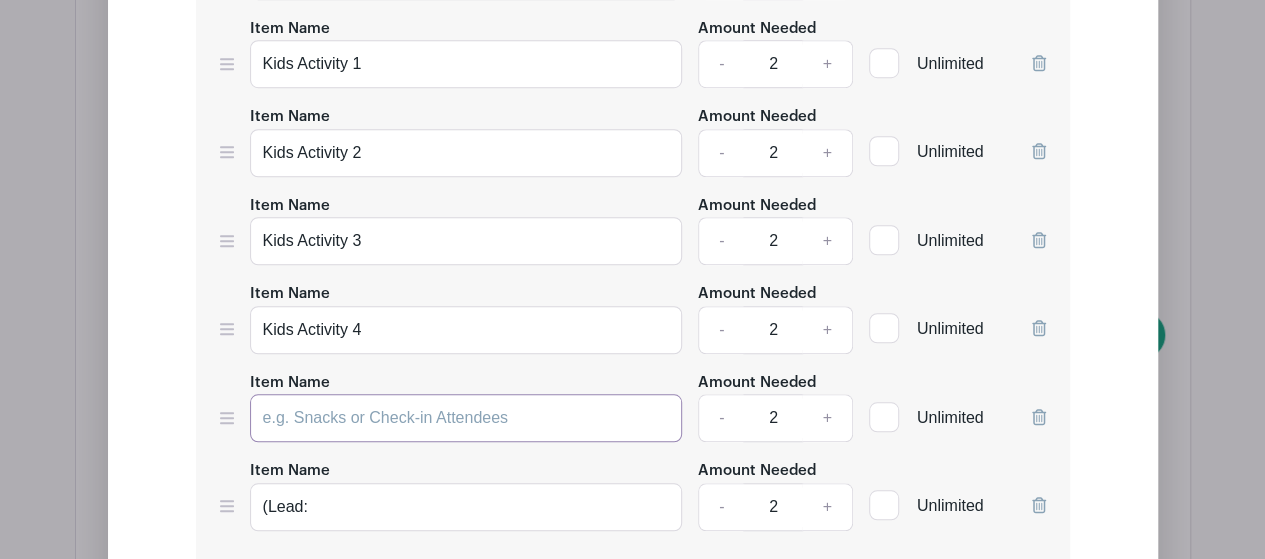 paste on "Kids Activity 1" 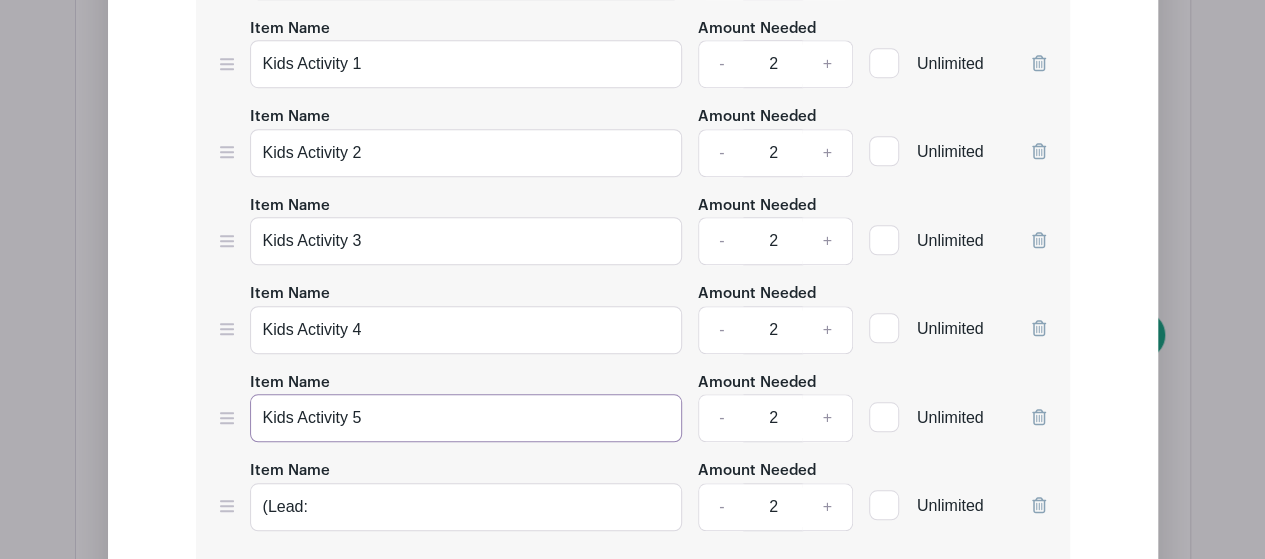type on "Kids Activity 5" 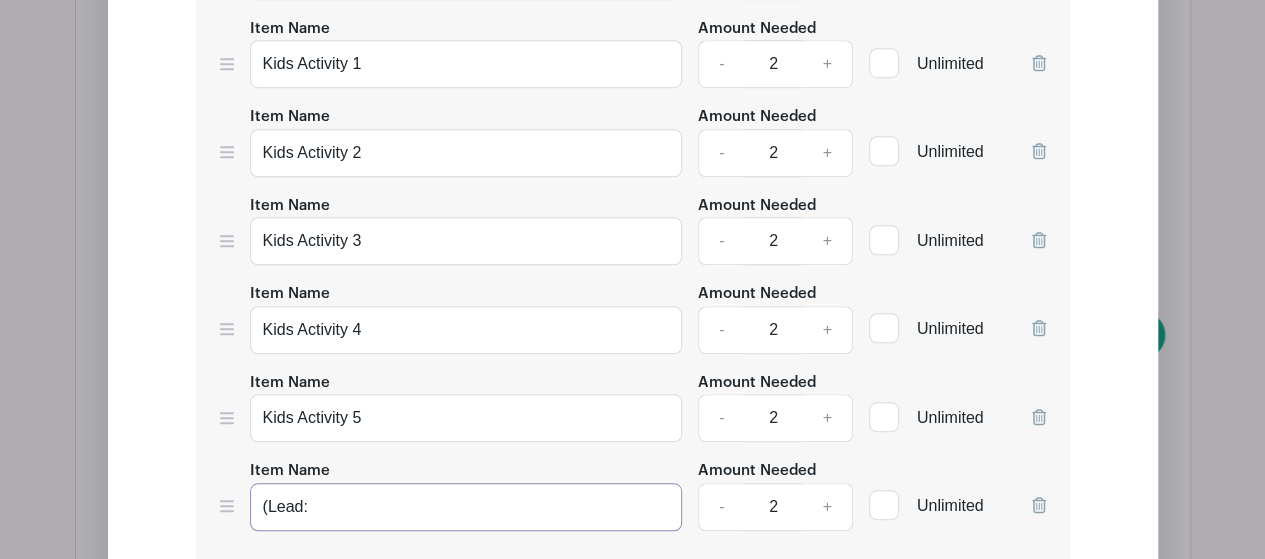 drag, startPoint x: 335, startPoint y: 479, endPoint x: 208, endPoint y: 483, distance: 127.06297 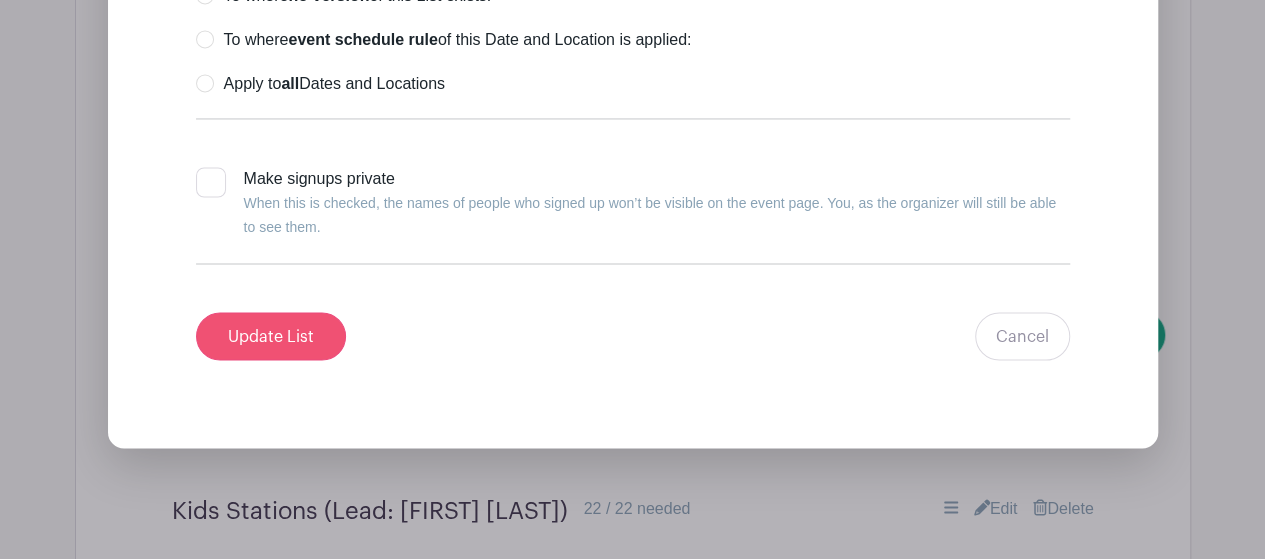 type on "Kids Activity 6" 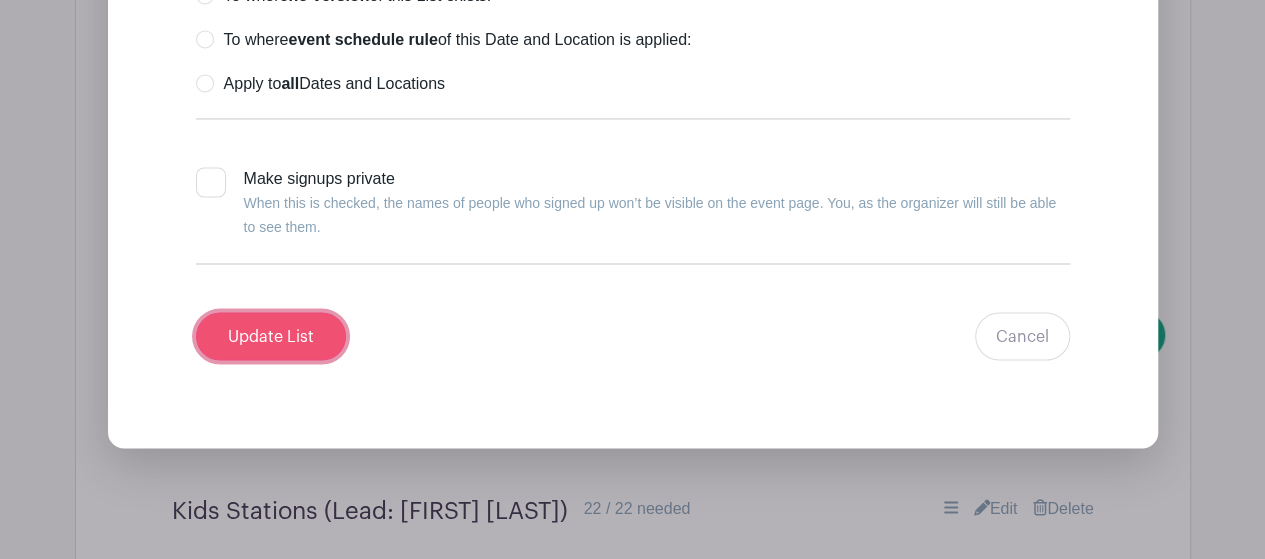 click on "Update List" at bounding box center (271, 336) 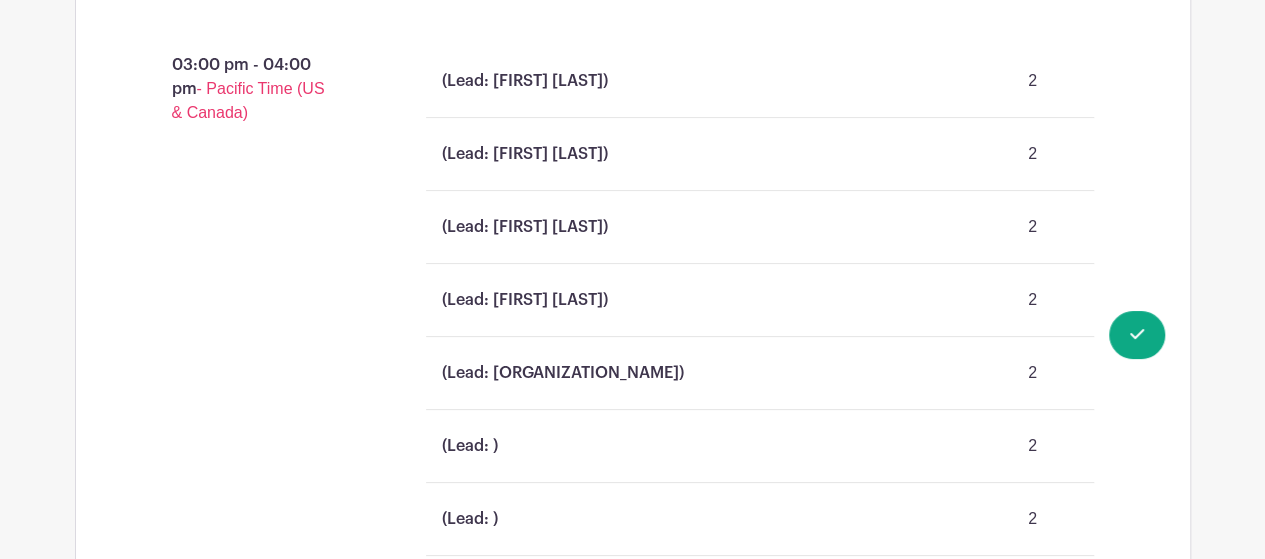 scroll, scrollTop: 4448, scrollLeft: 0, axis: vertical 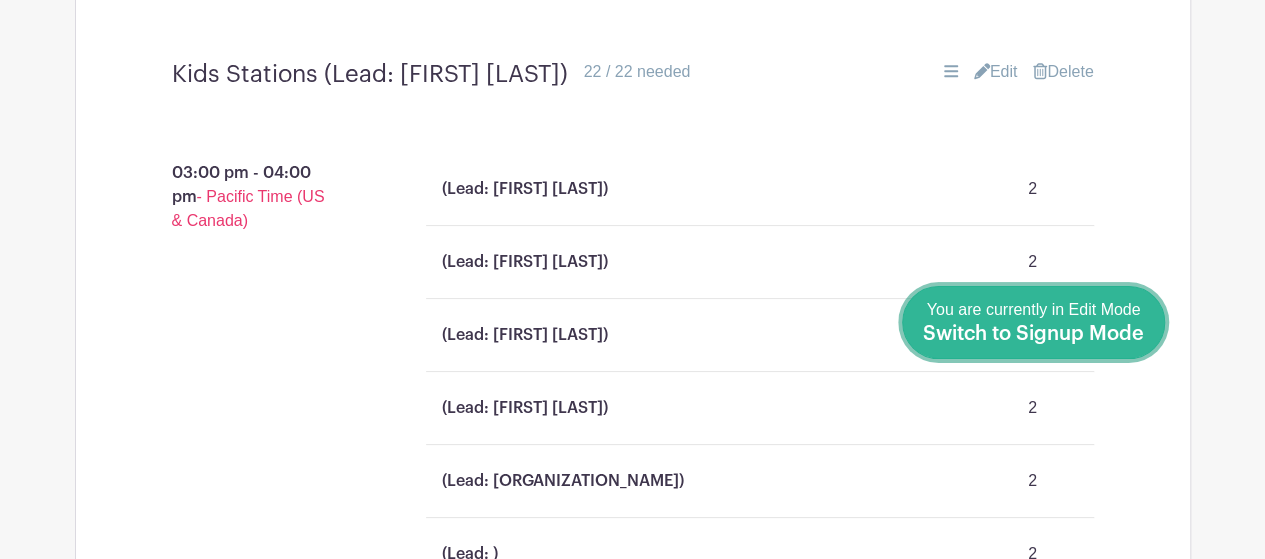click on "Switch to Signup Mode" at bounding box center [1033, 334] 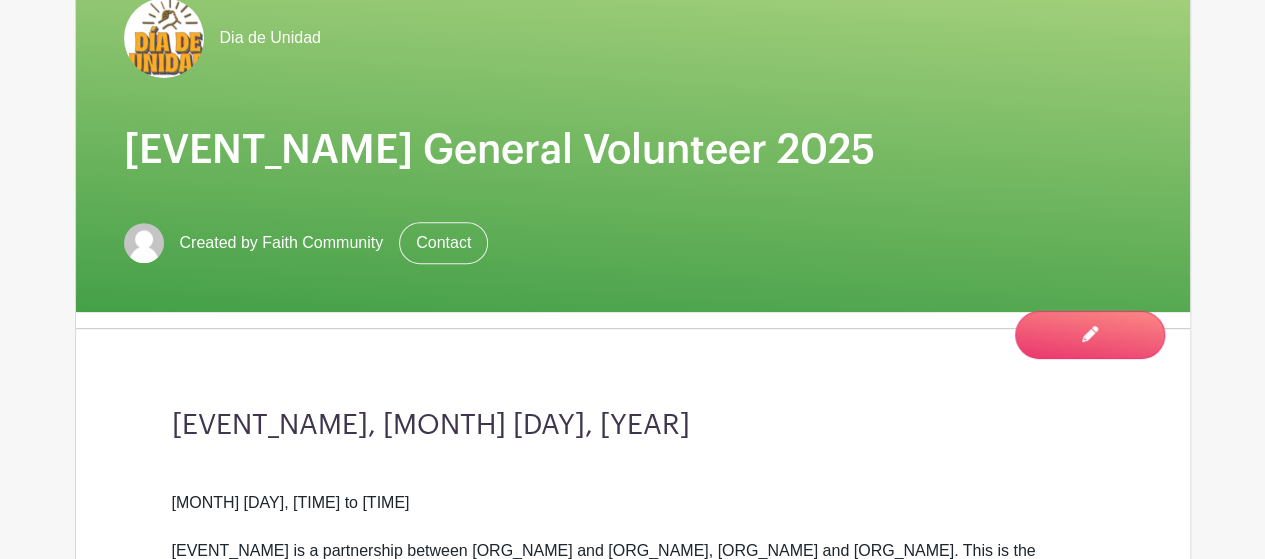scroll, scrollTop: 0, scrollLeft: 0, axis: both 